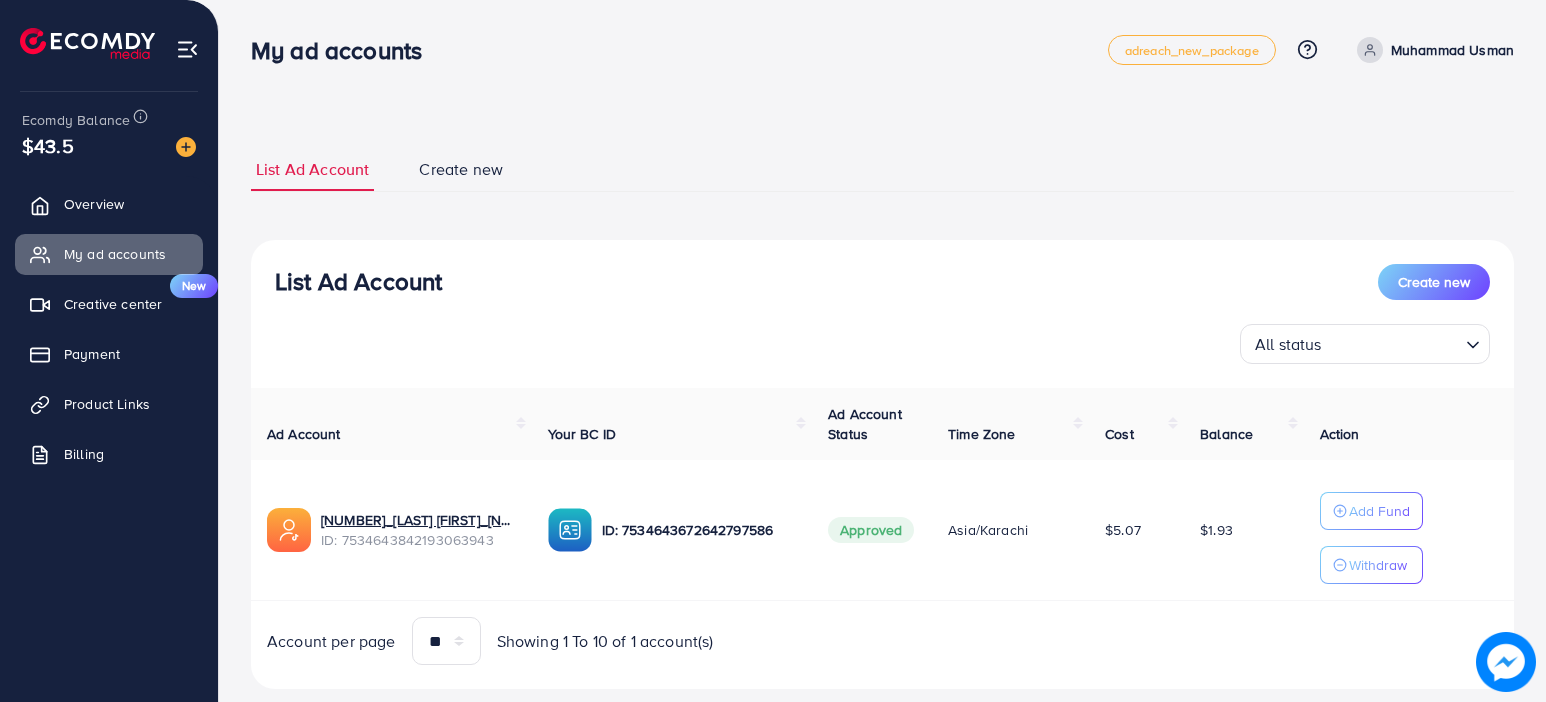 scroll, scrollTop: 0, scrollLeft: 0, axis: both 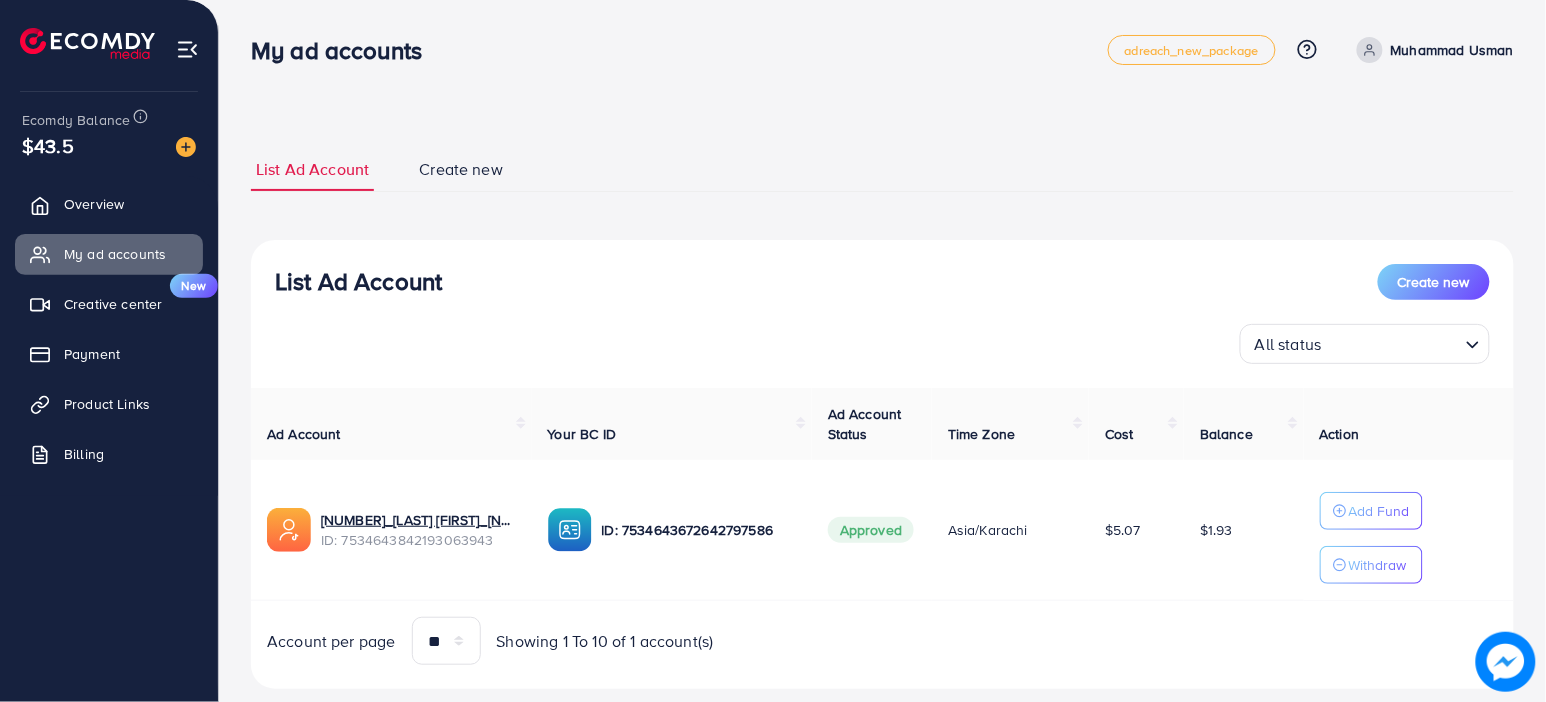 click on "Product Links" at bounding box center [107, 404] 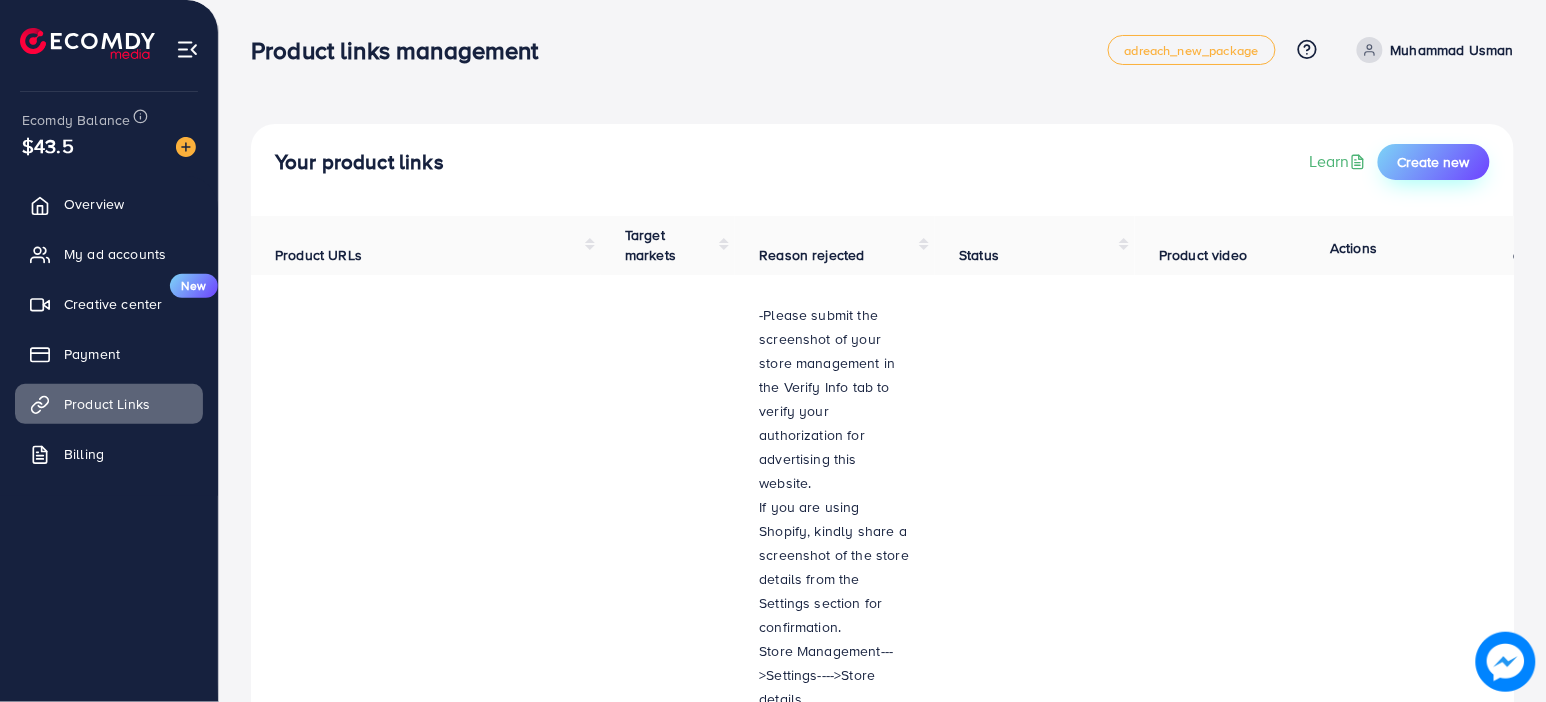 click on "Create new" at bounding box center [1434, 162] 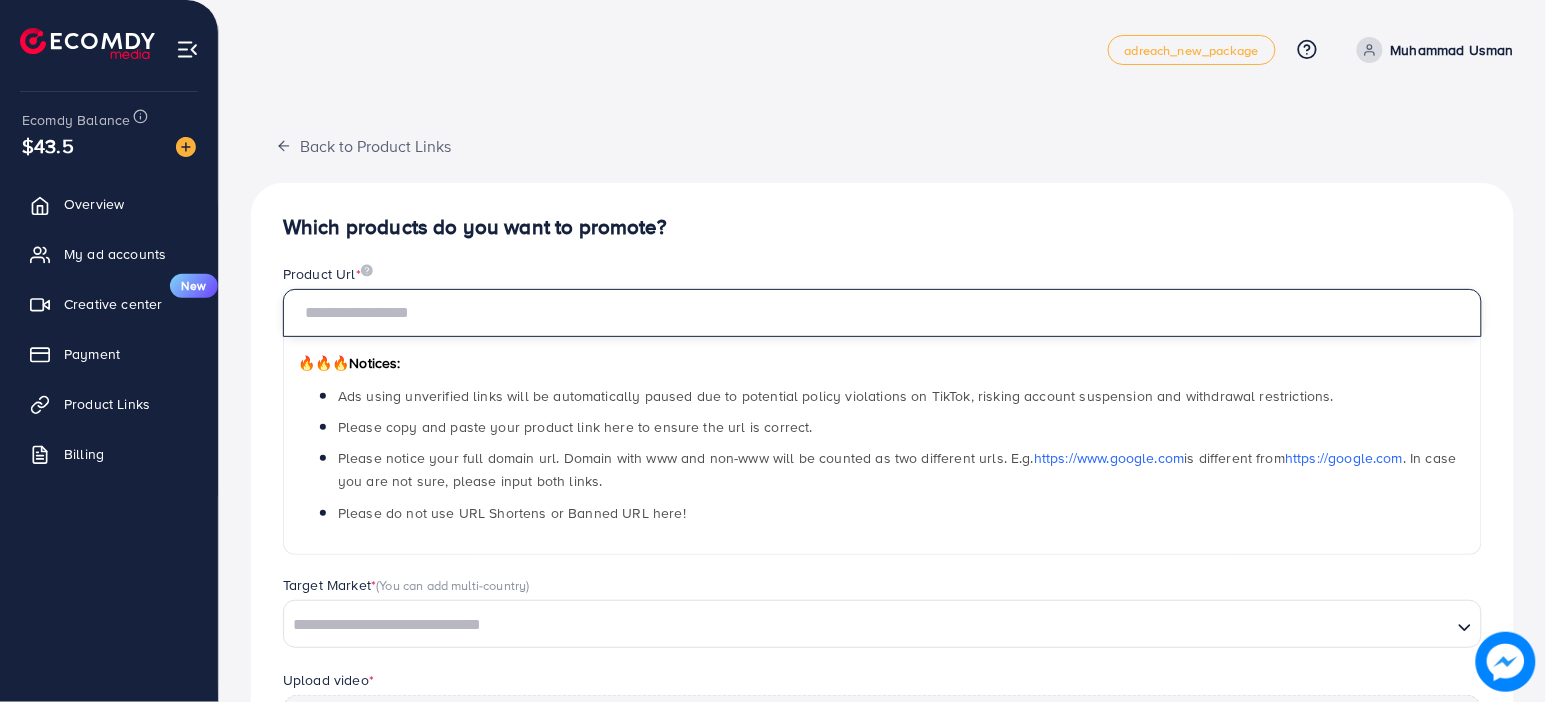 click at bounding box center (882, 313) 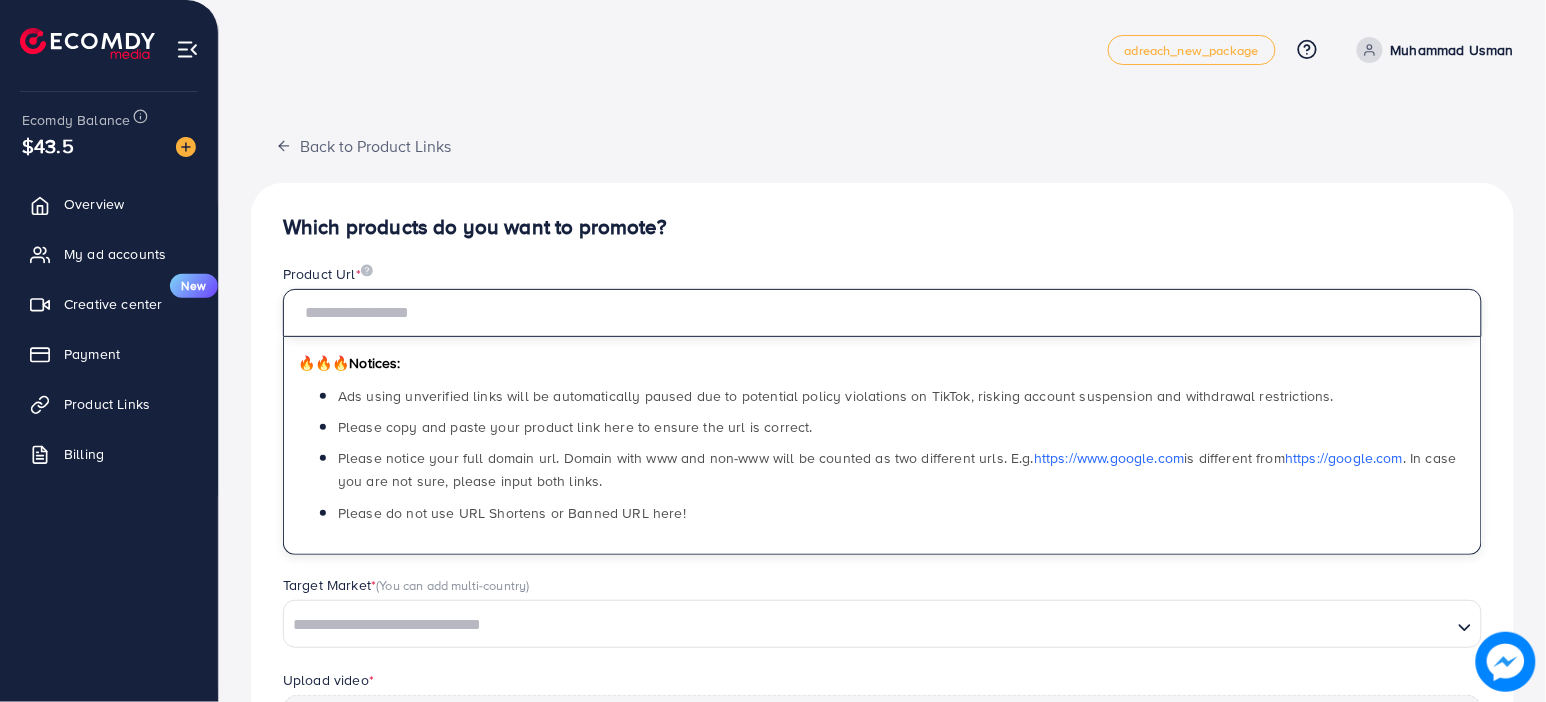 paste on "**********" 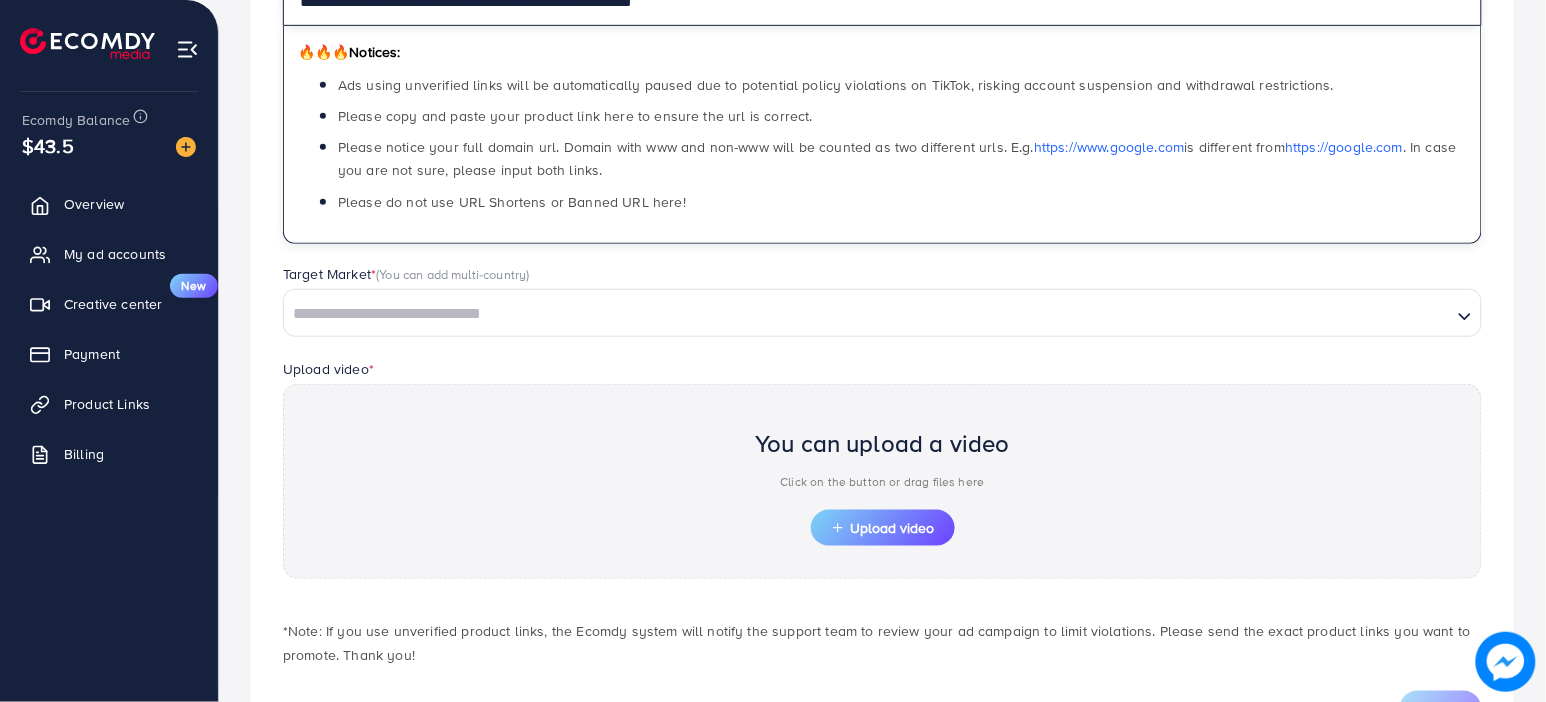 scroll, scrollTop: 312, scrollLeft: 0, axis: vertical 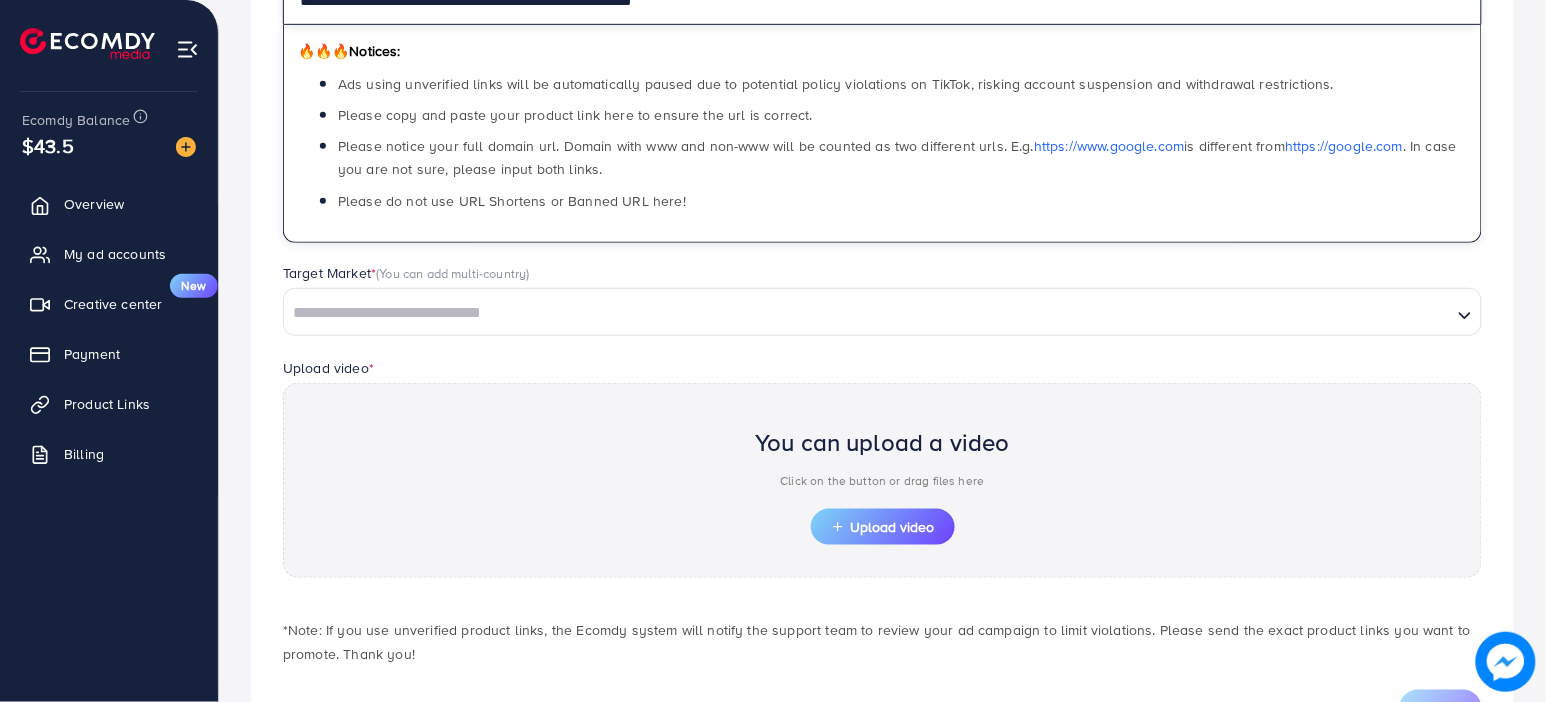 type on "**********" 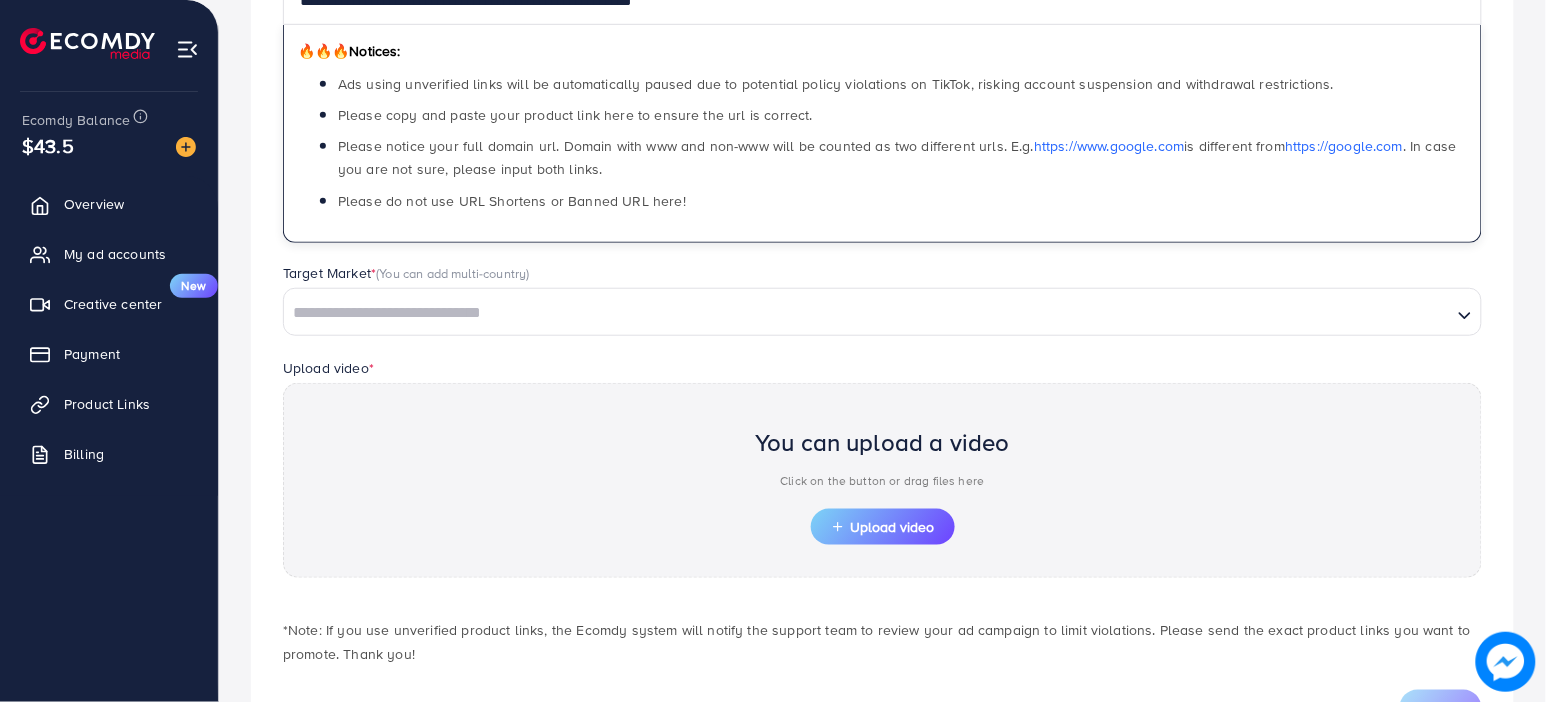 click at bounding box center [868, 313] 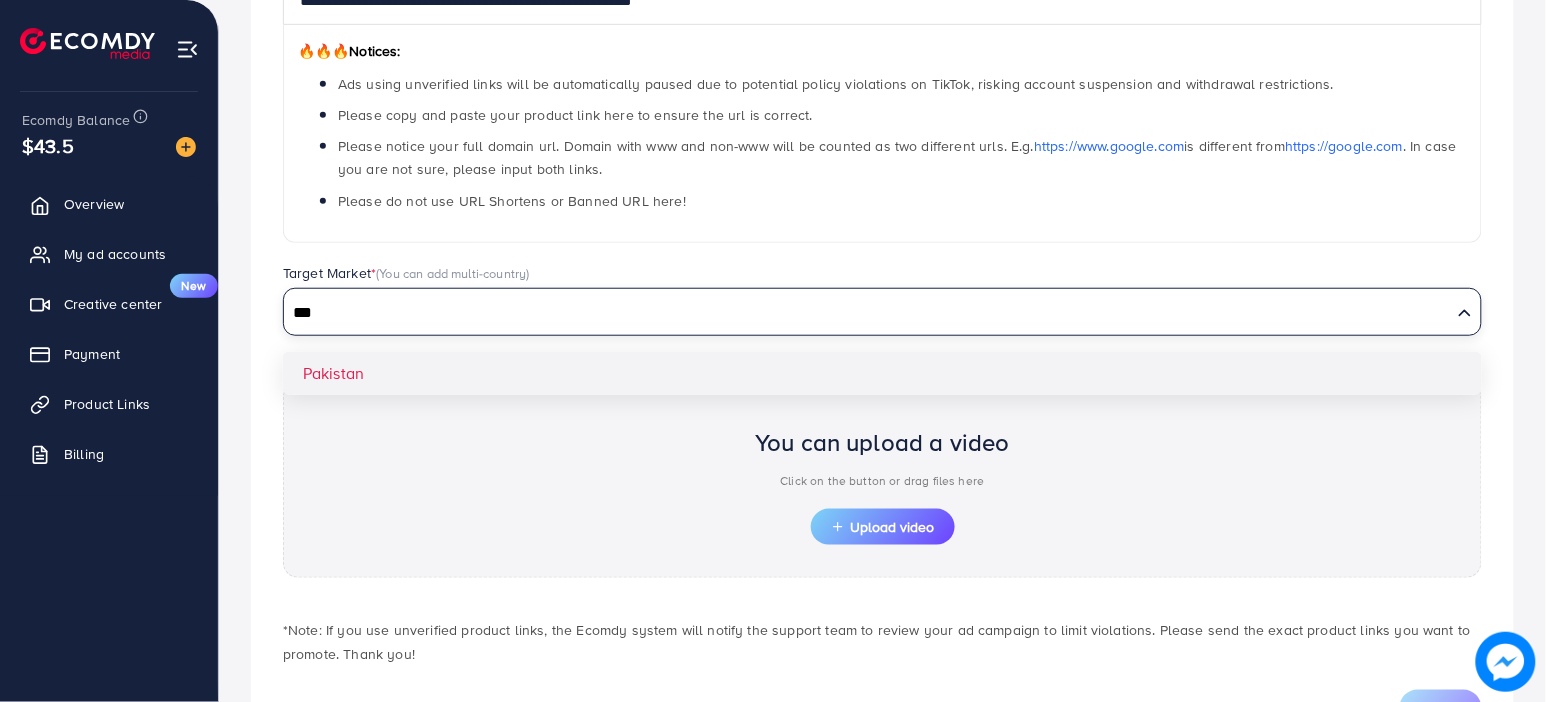 type on "***" 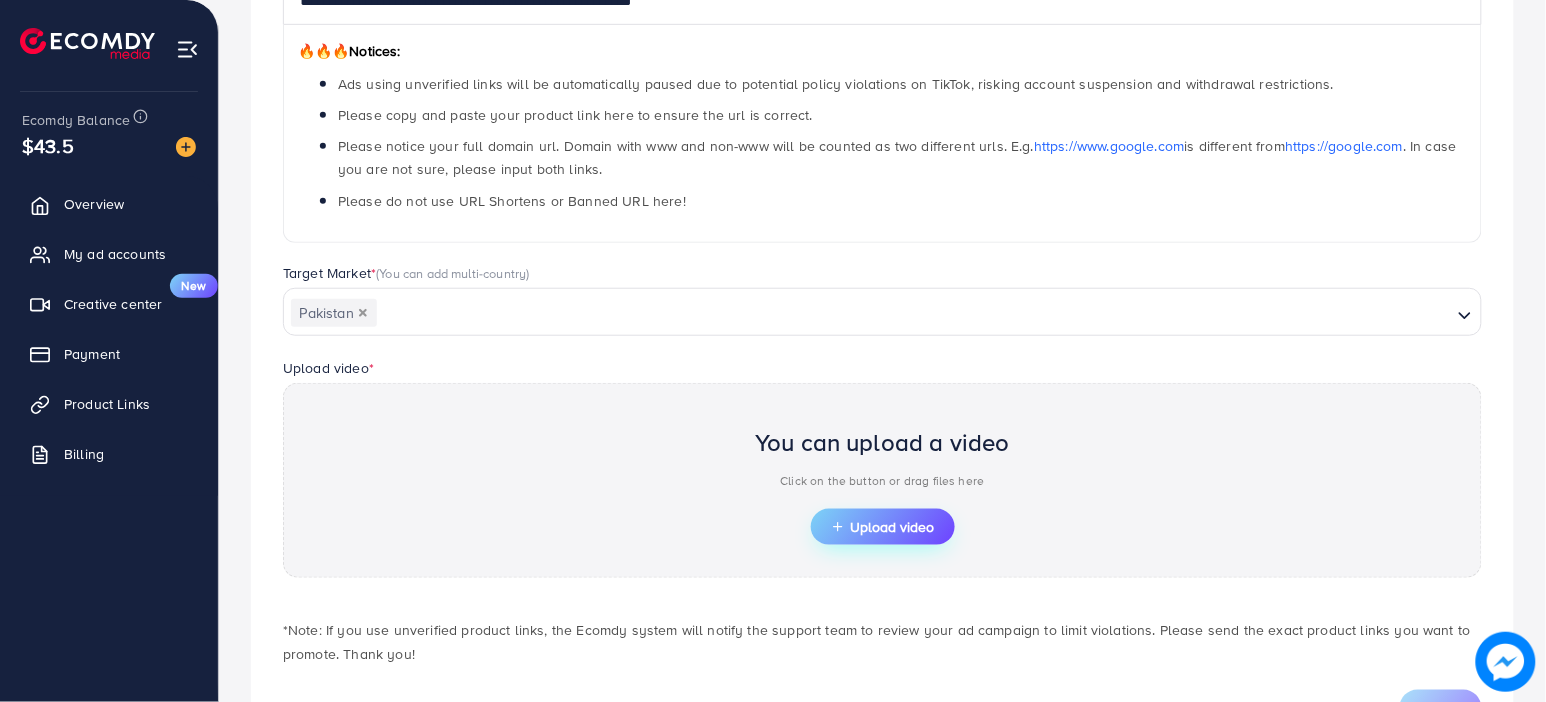 click on "Upload video" at bounding box center [883, 527] 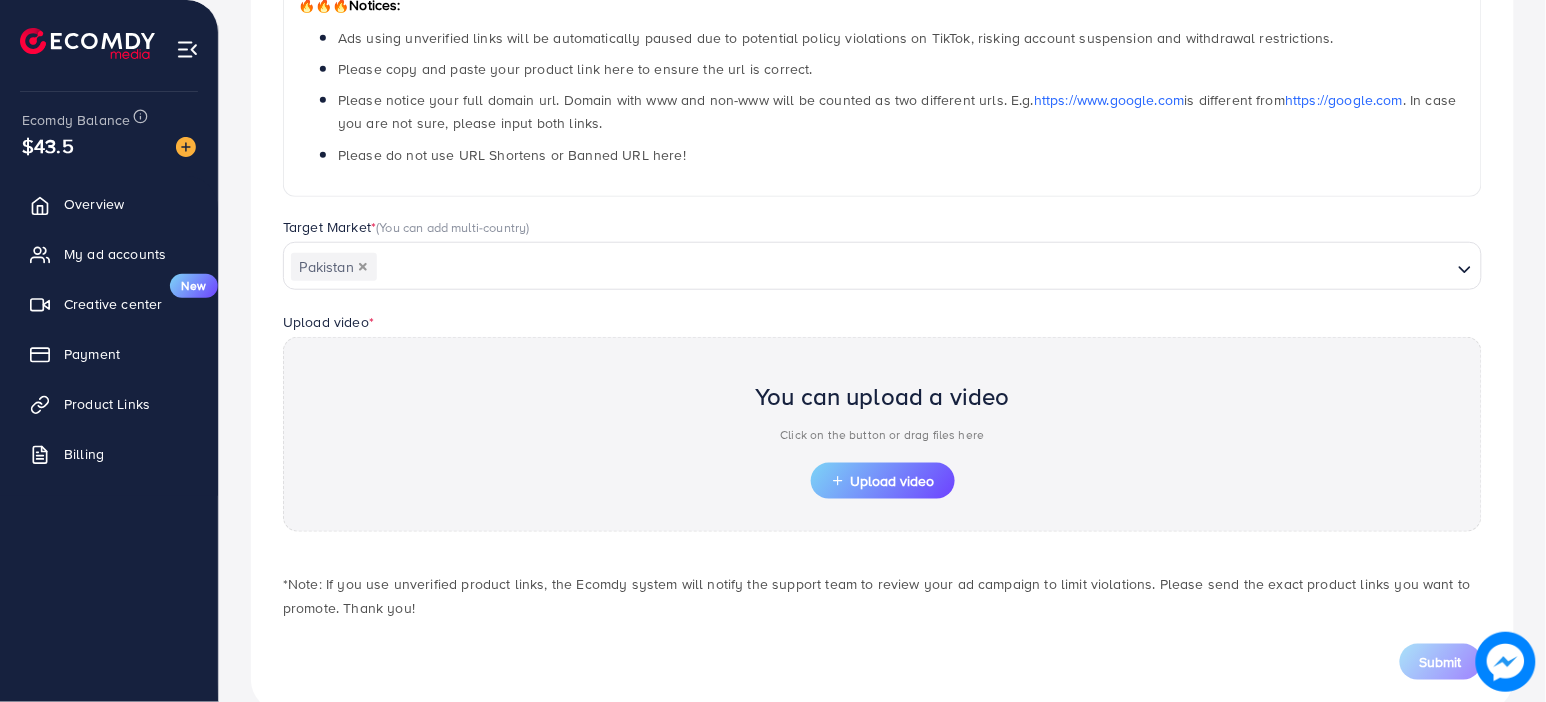 scroll, scrollTop: 404, scrollLeft: 0, axis: vertical 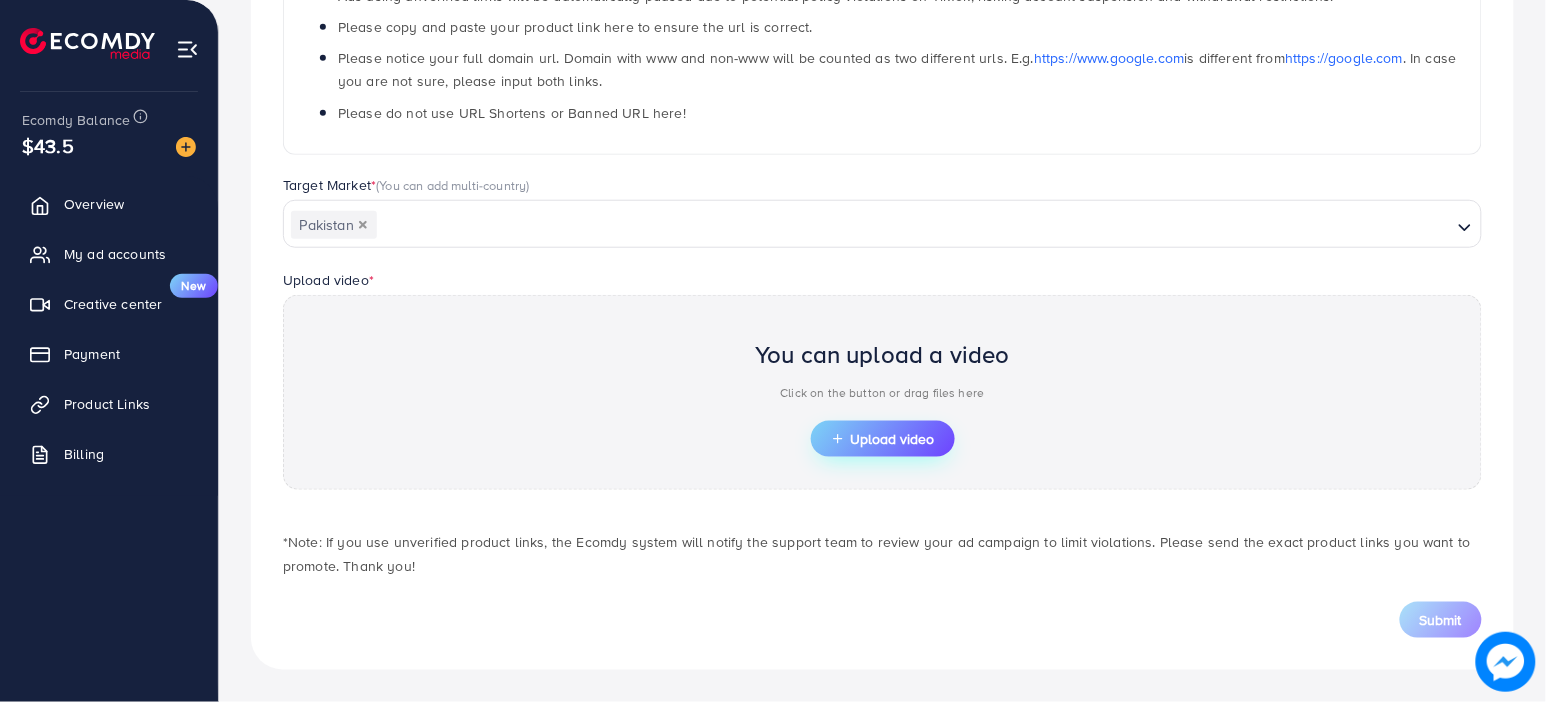 click on "Upload video" at bounding box center [883, 439] 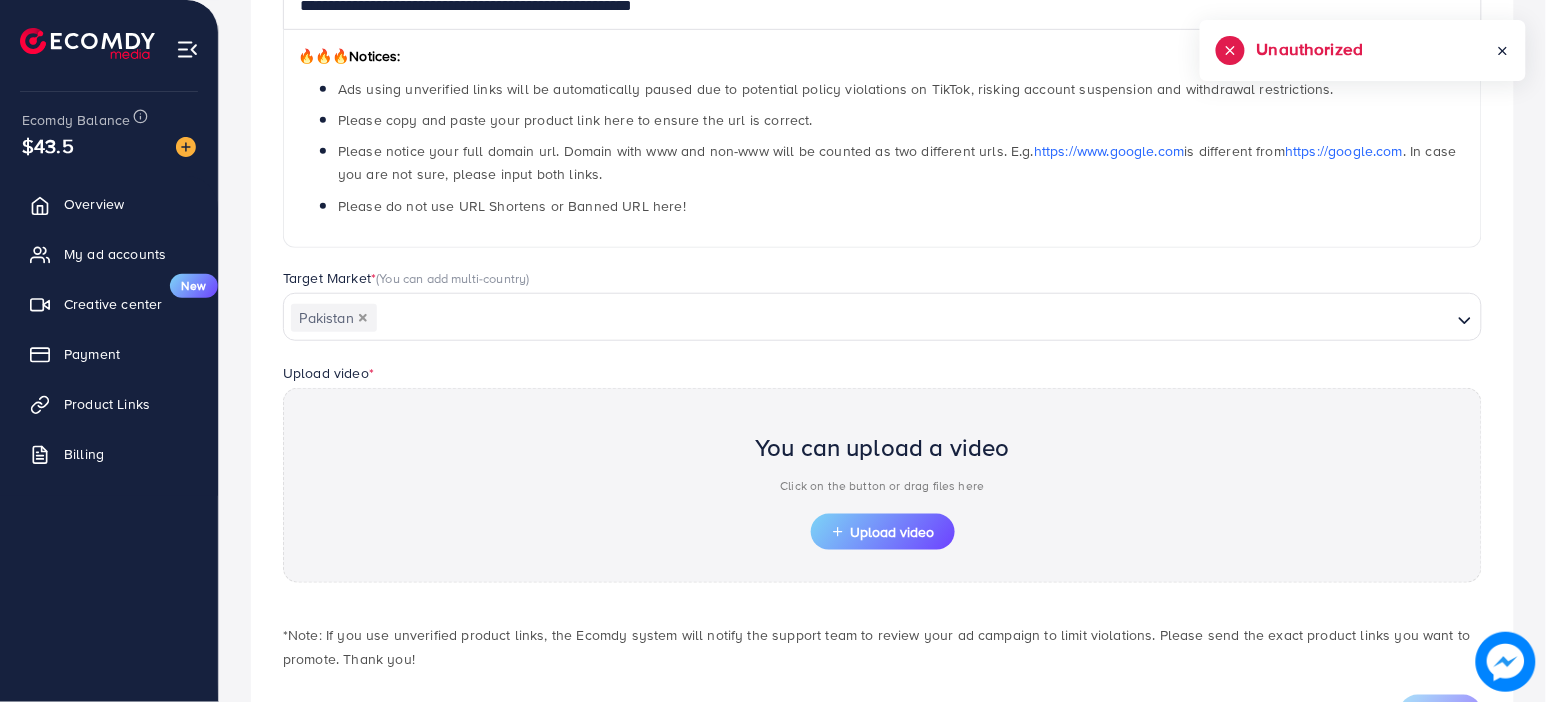 scroll, scrollTop: 404, scrollLeft: 0, axis: vertical 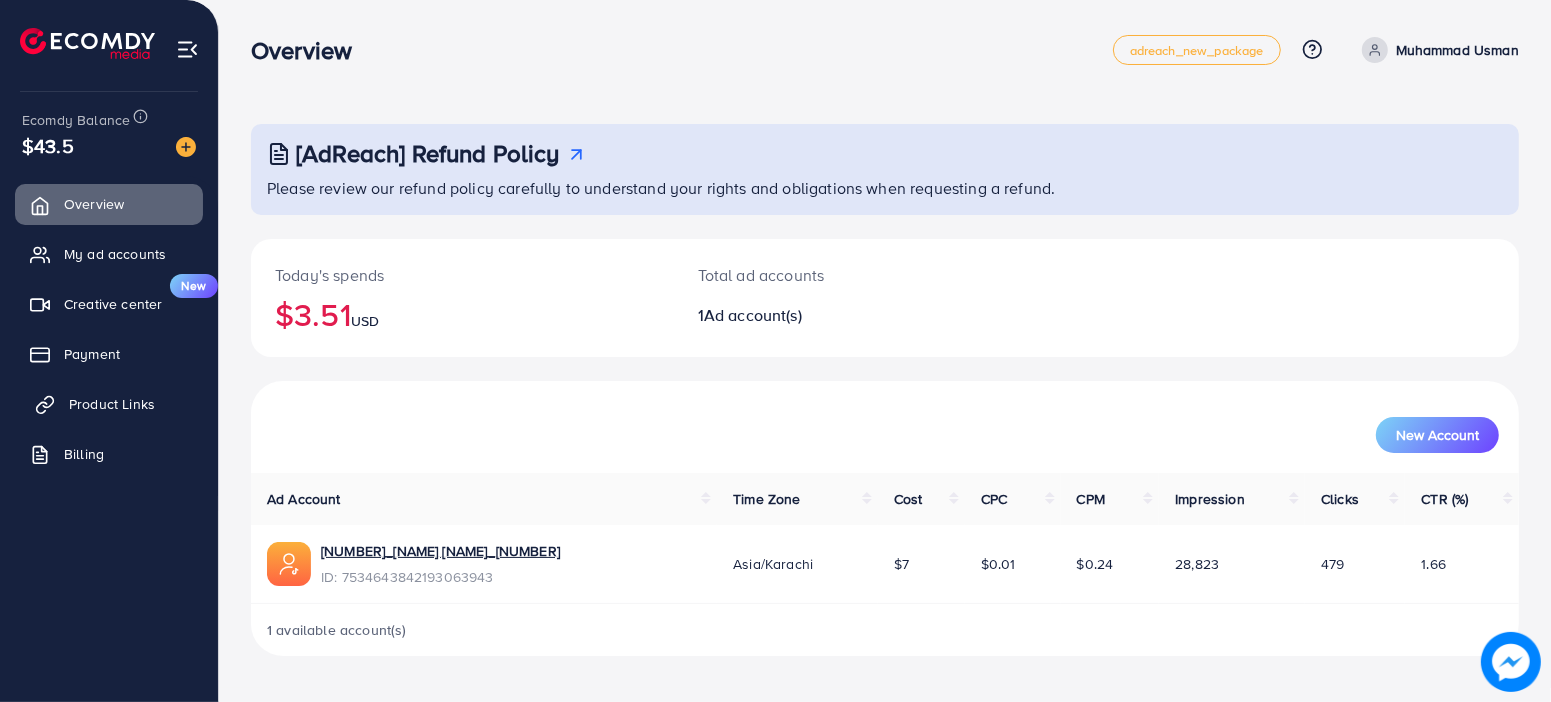 click on "Product Links" at bounding box center [112, 404] 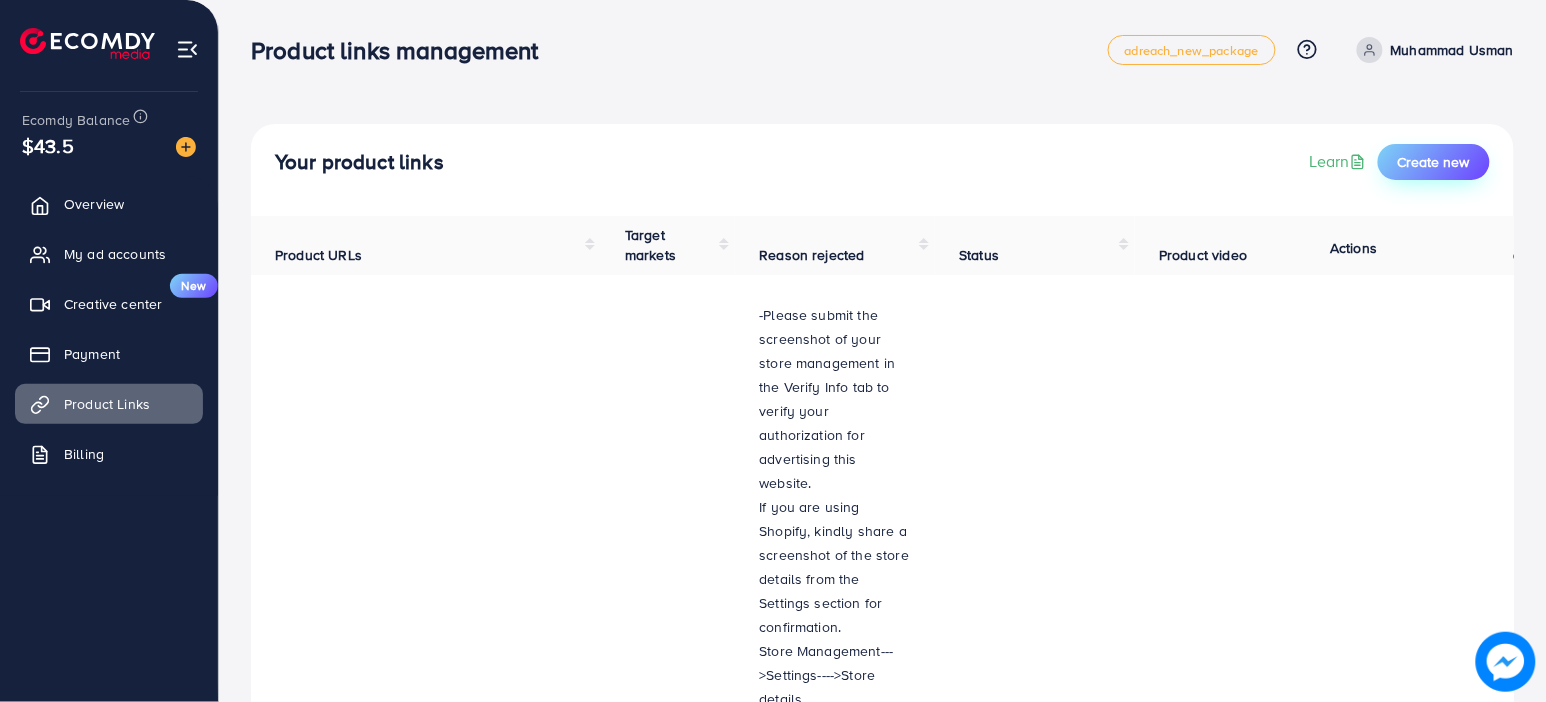 click on "Create new" at bounding box center (1434, 162) 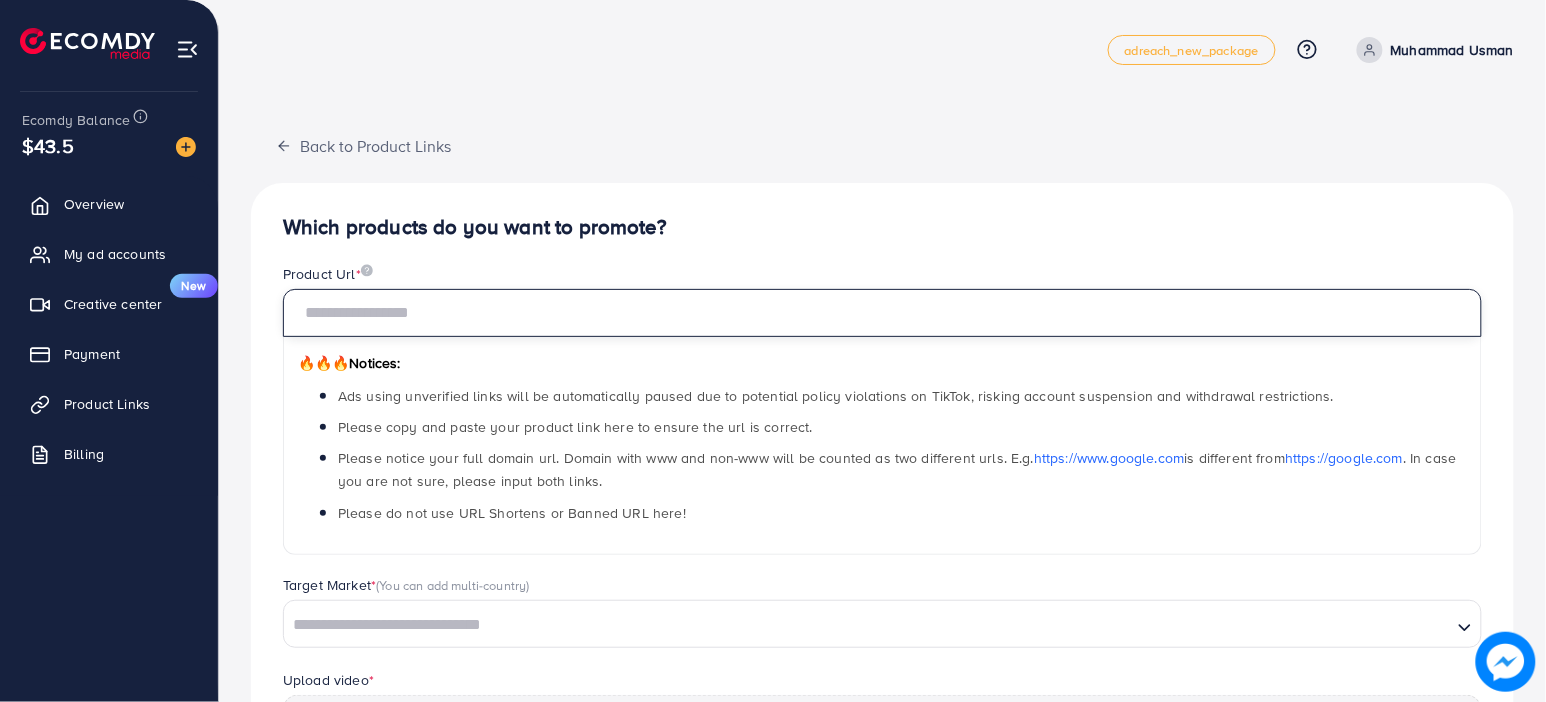 click at bounding box center (882, 313) 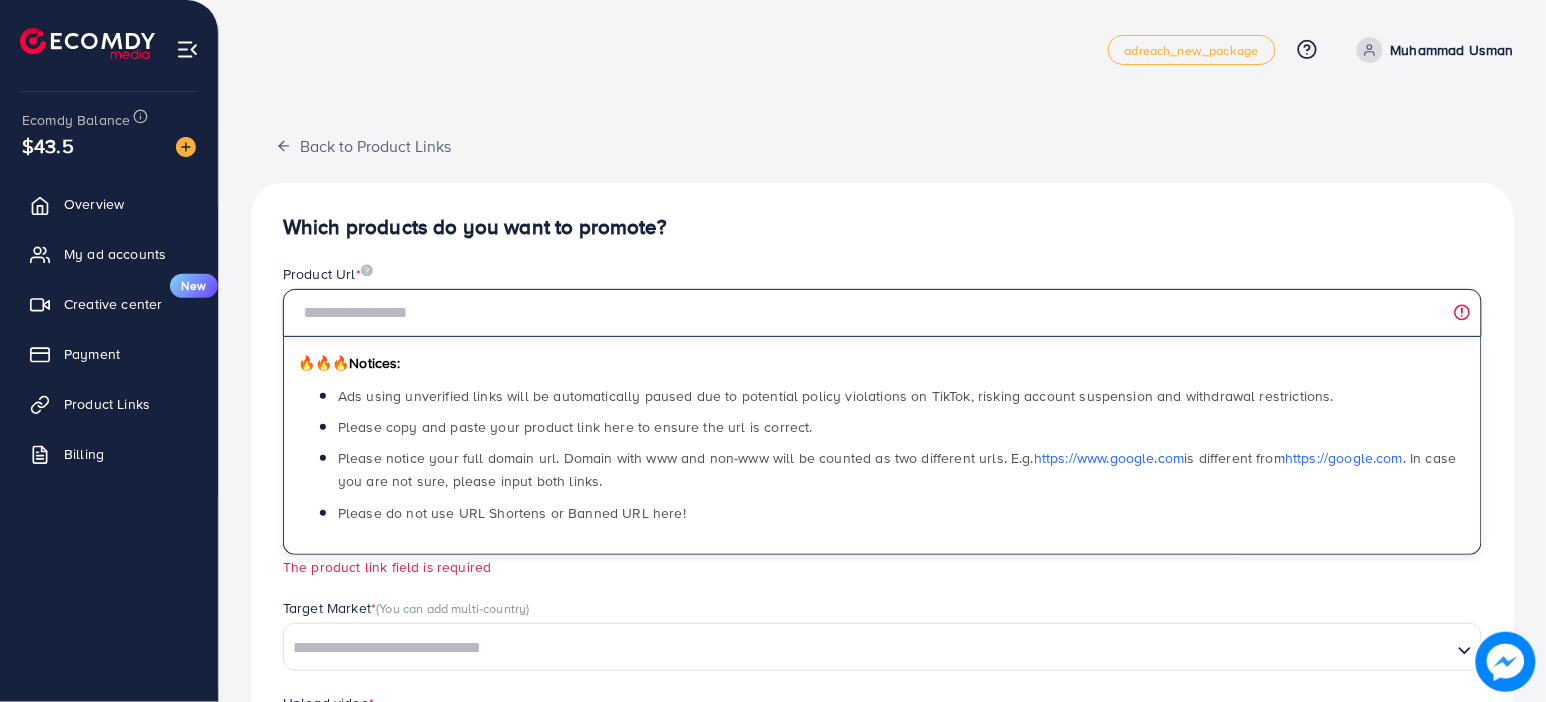 paste on "**********" 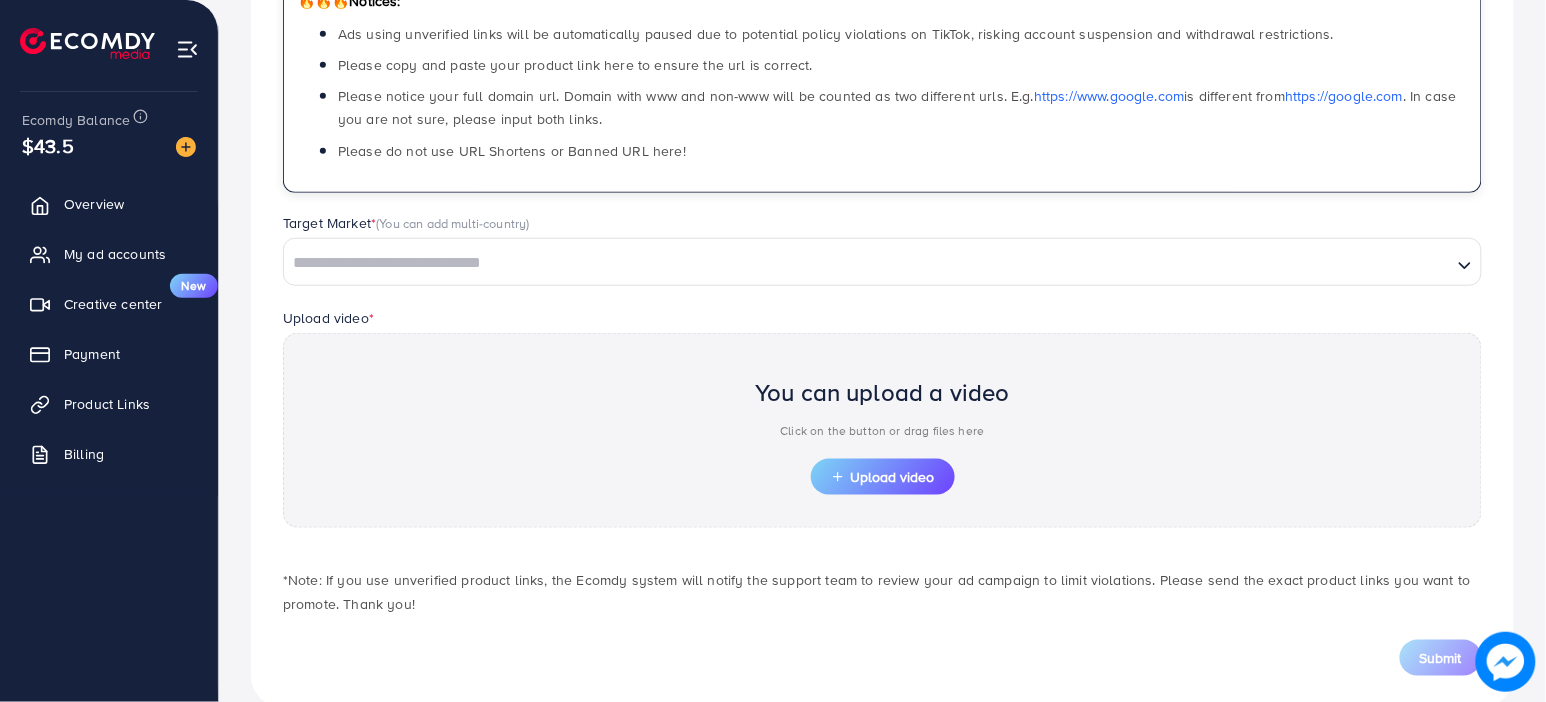 scroll, scrollTop: 404, scrollLeft: 0, axis: vertical 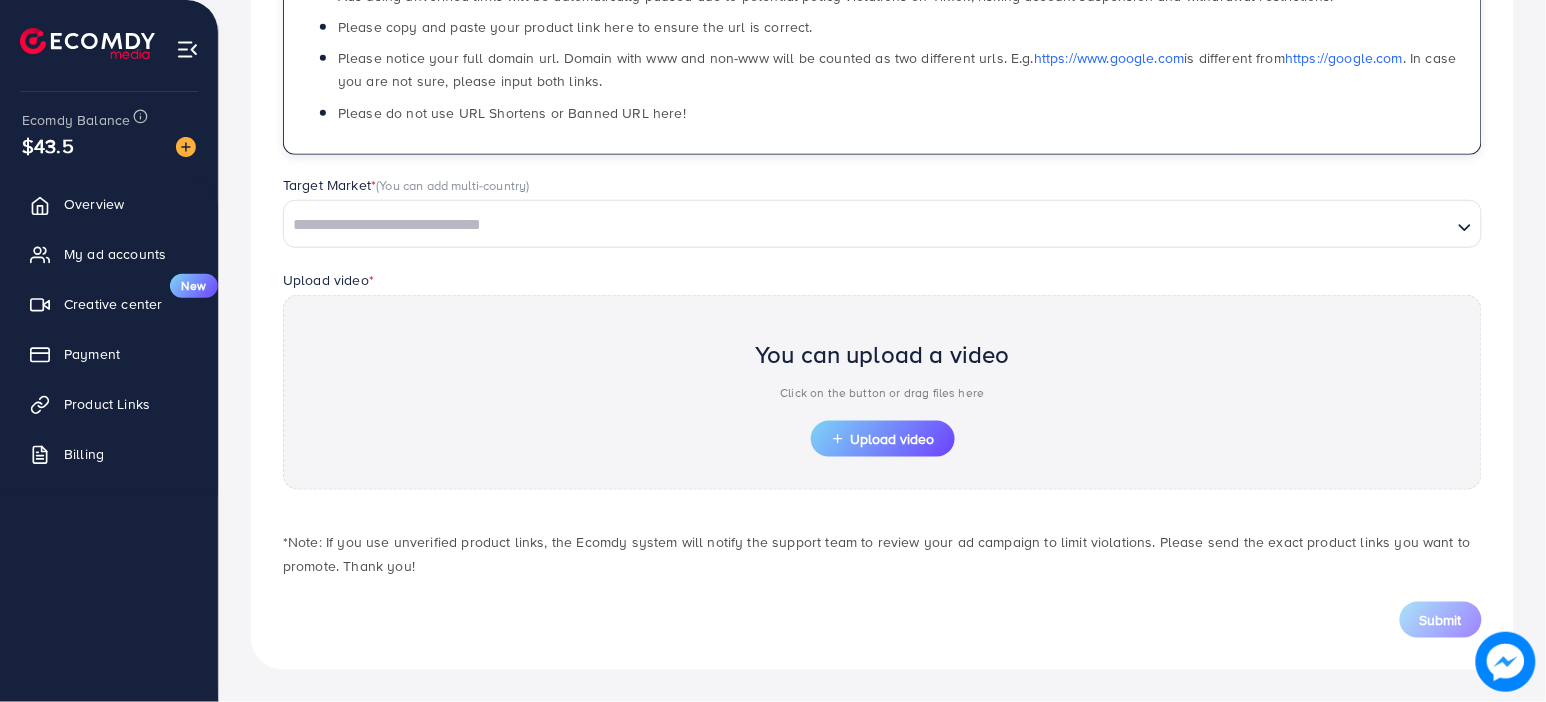 type on "**********" 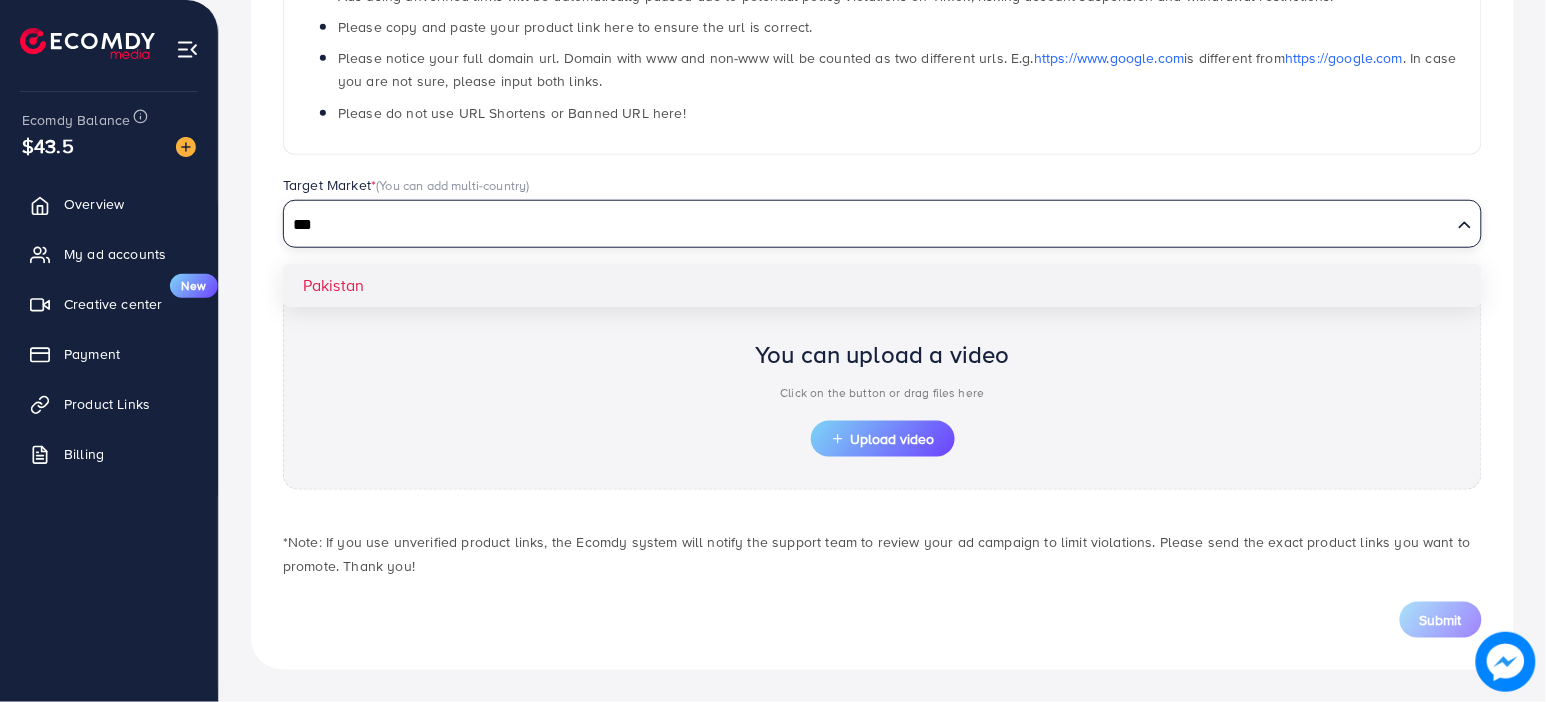 type on "***" 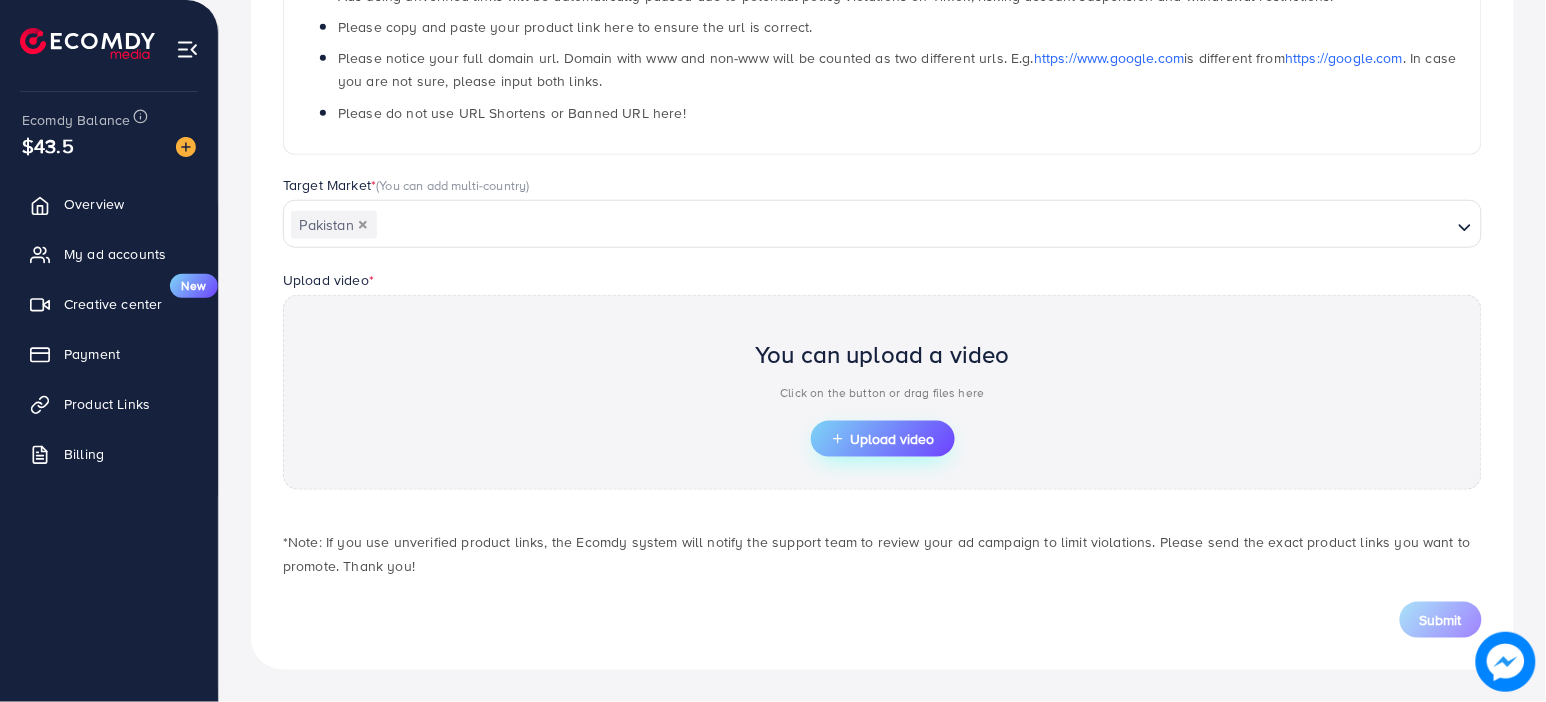 click 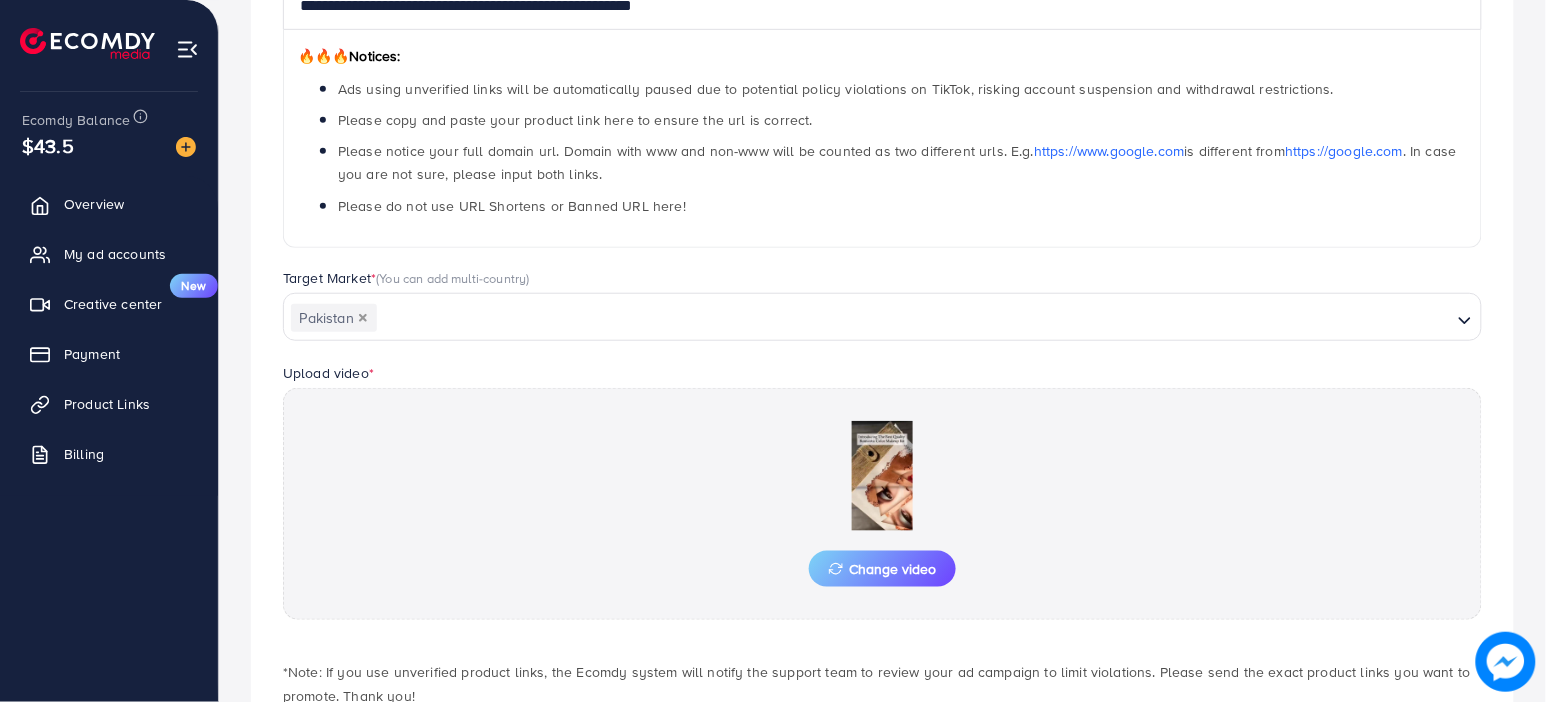 scroll, scrollTop: 404, scrollLeft: 0, axis: vertical 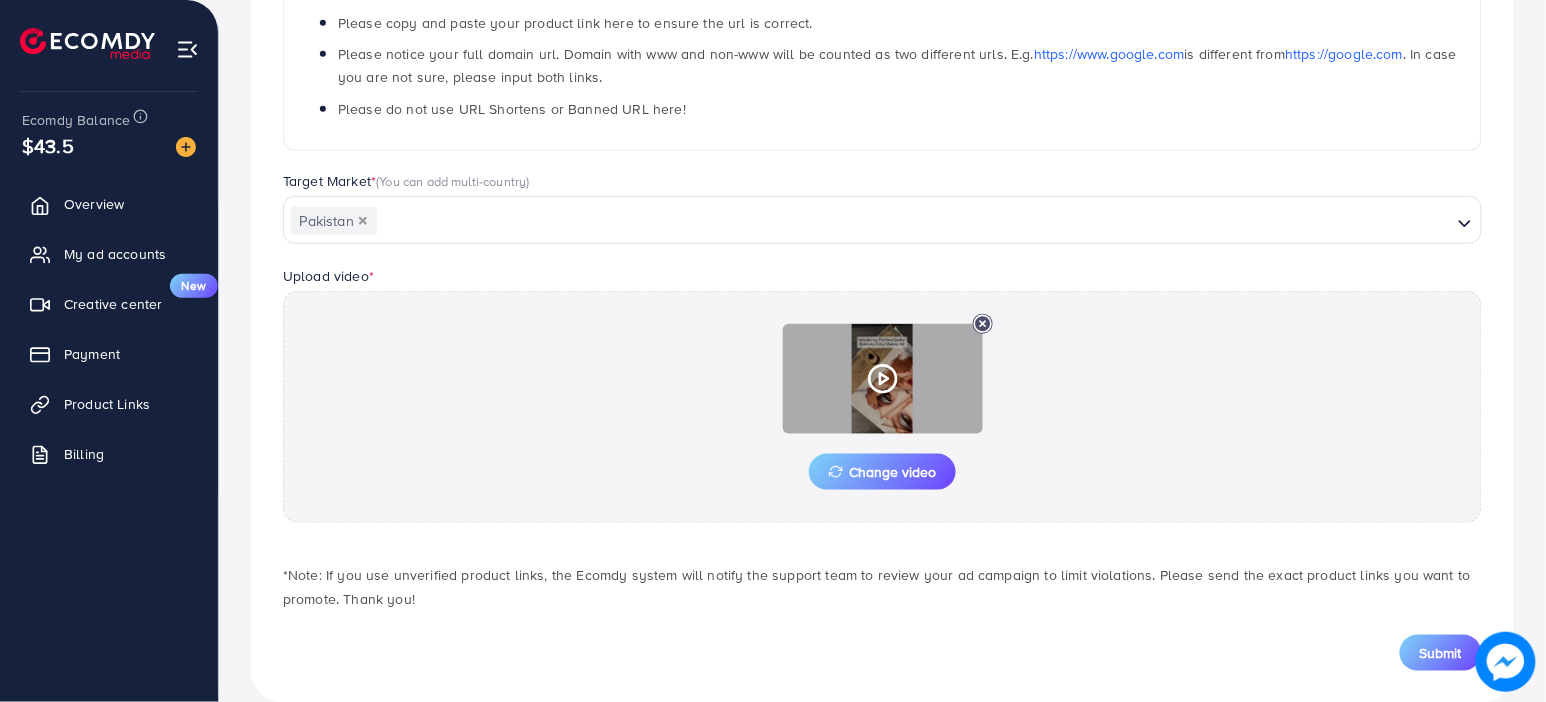 click at bounding box center (883, 379) 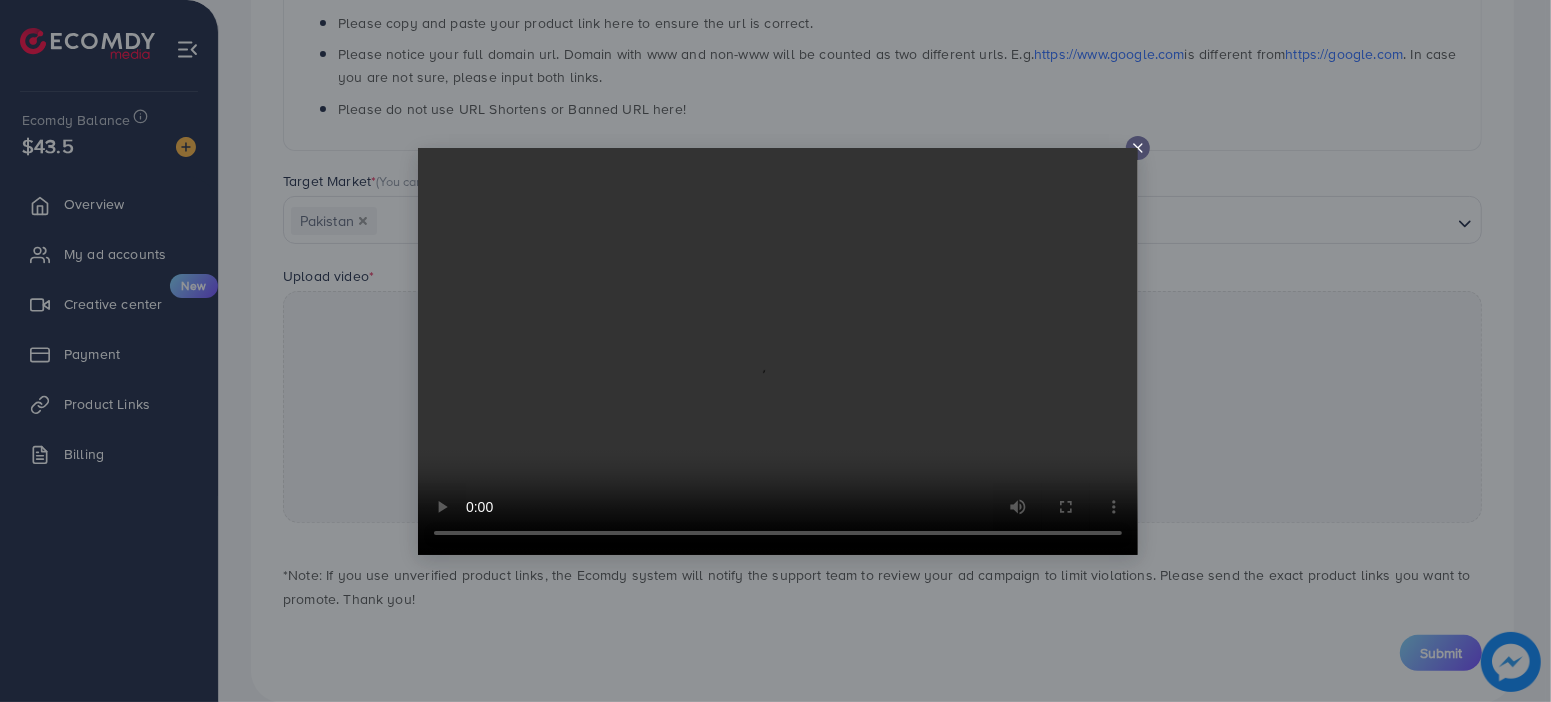 click 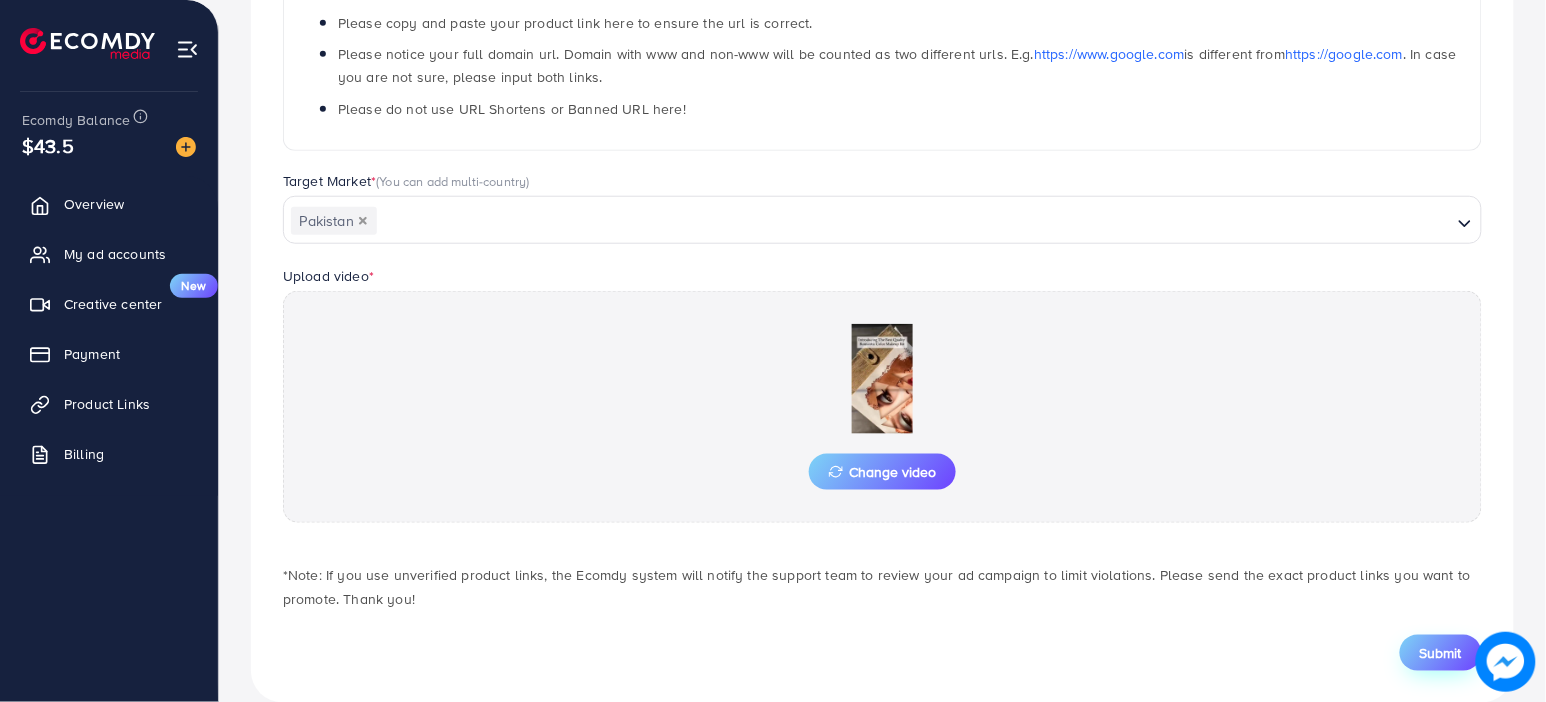 click on "Submit" at bounding box center (1441, 653) 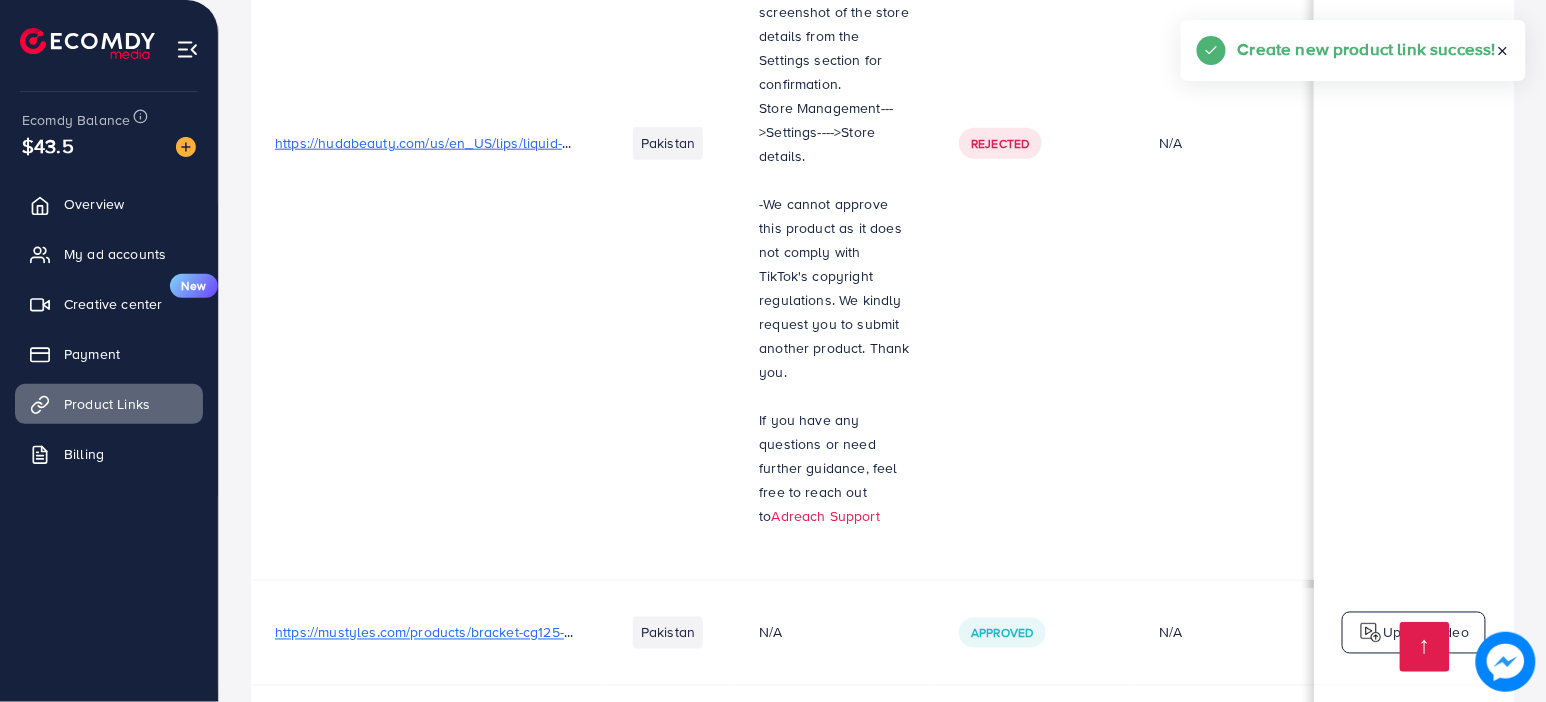 scroll, scrollTop: 4118, scrollLeft: 0, axis: vertical 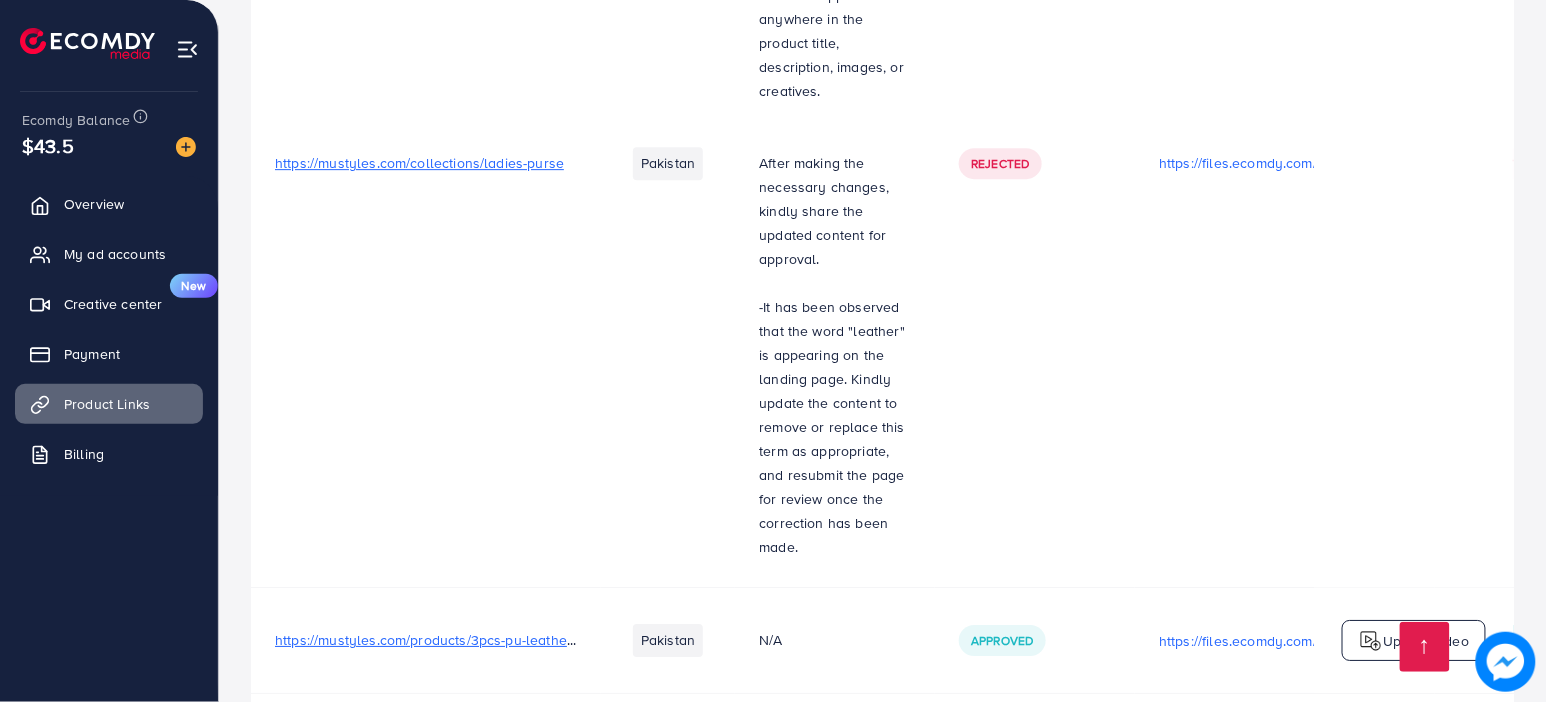 click on "Reviewing" at bounding box center (1003, 746) 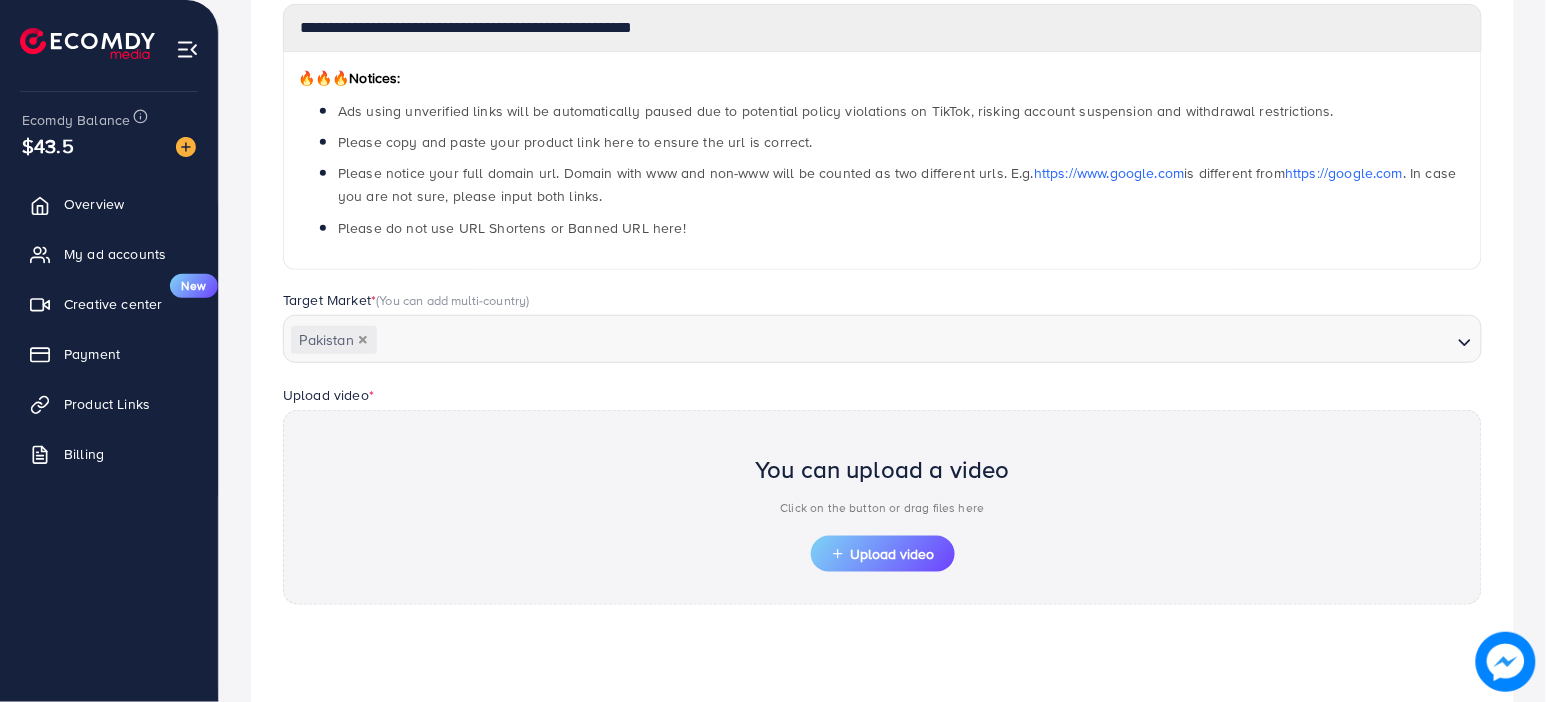 scroll, scrollTop: 288, scrollLeft: 0, axis: vertical 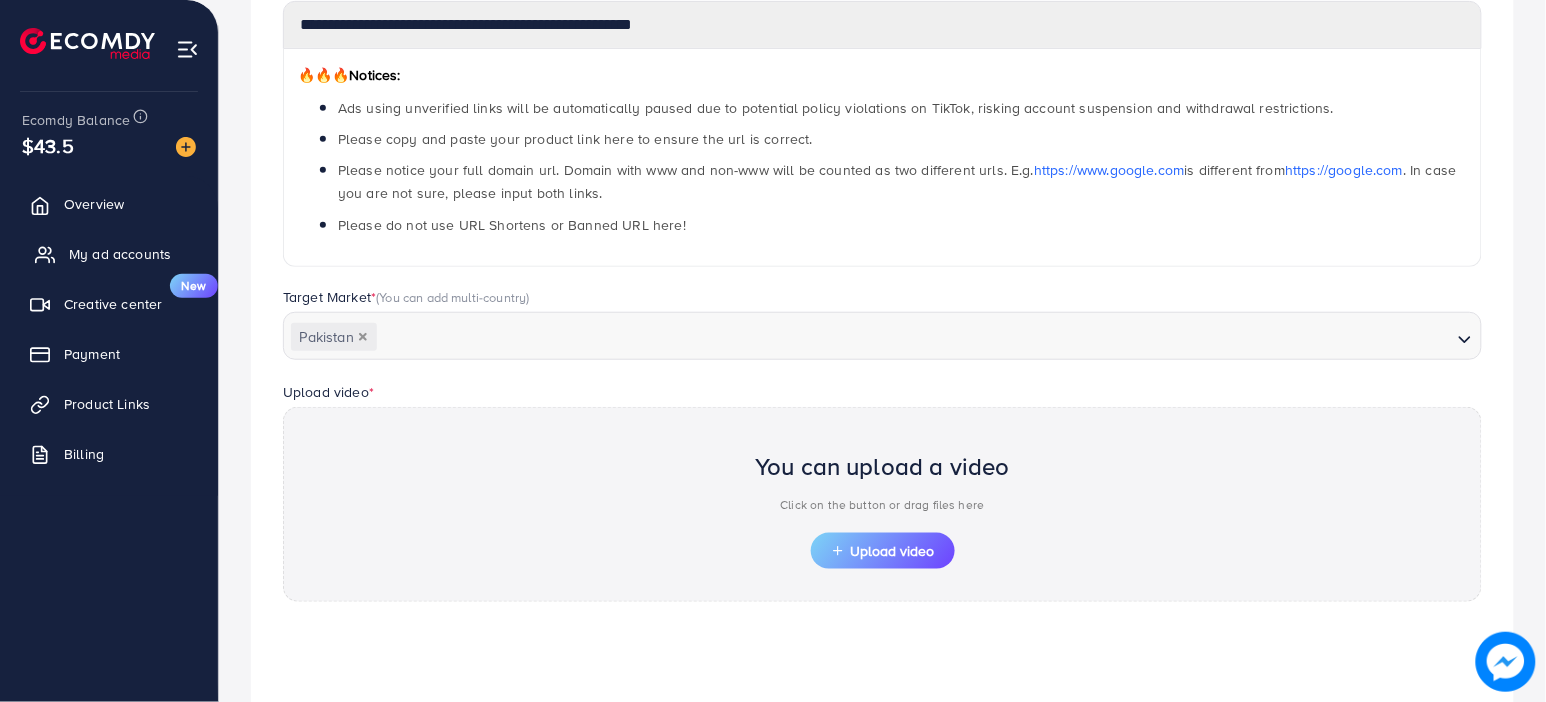 click on "My ad accounts" at bounding box center (109, 254) 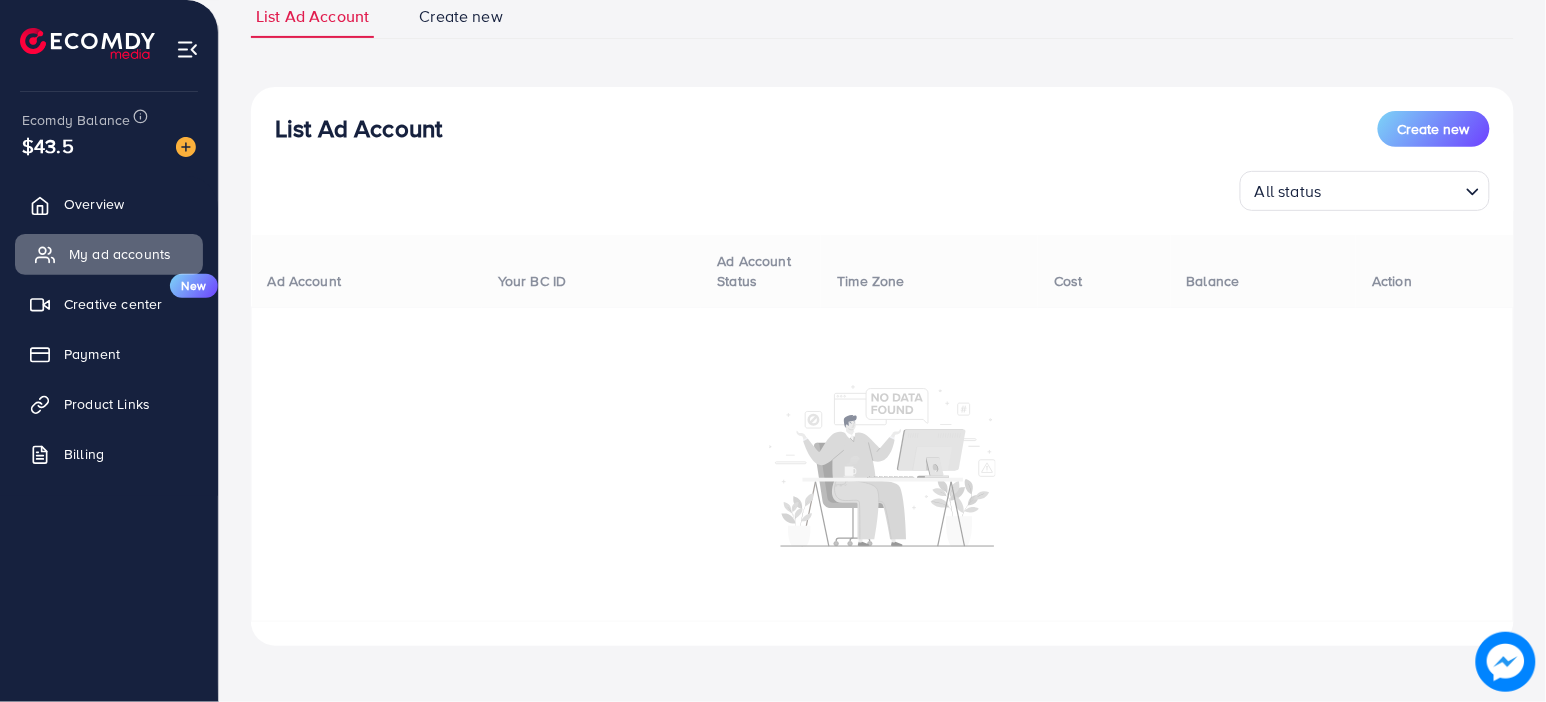 scroll, scrollTop: 0, scrollLeft: 0, axis: both 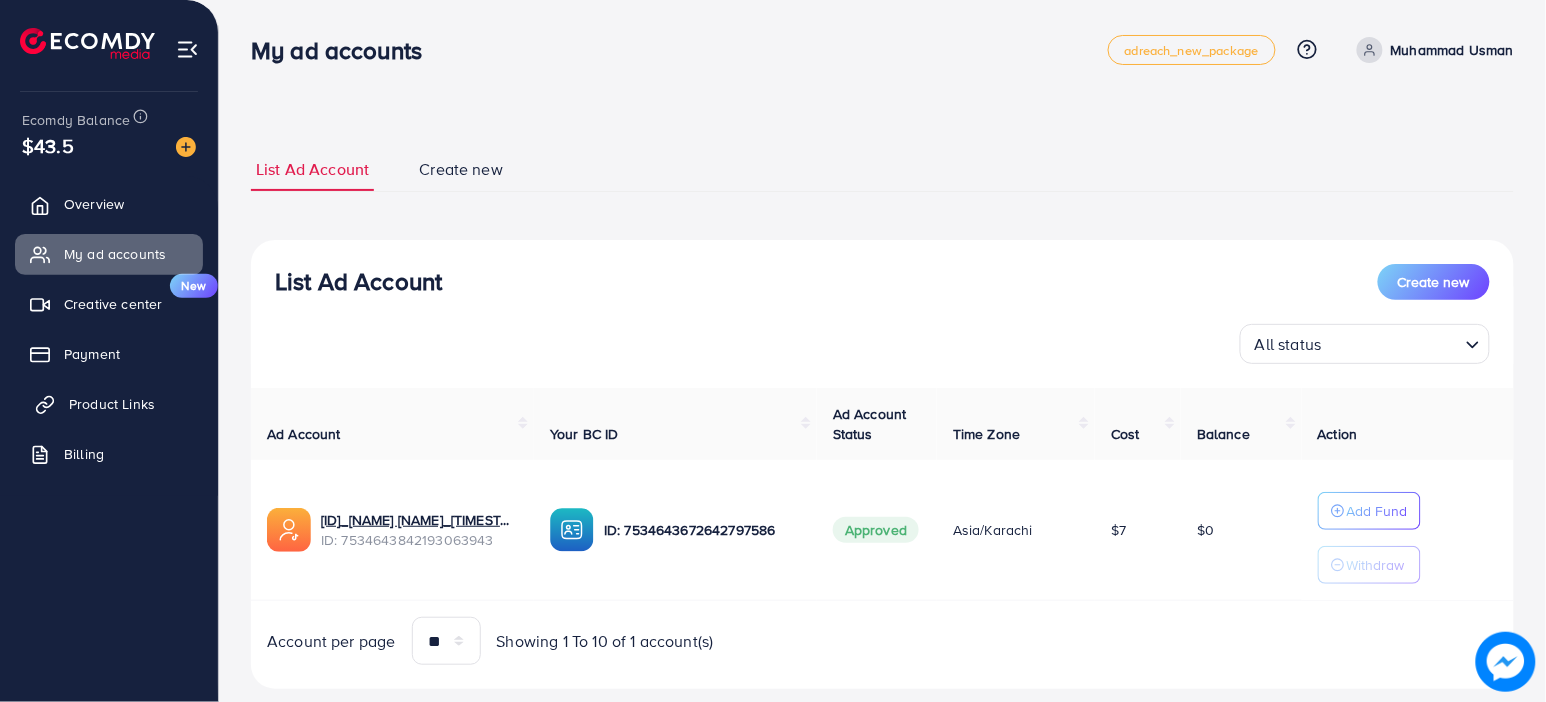 click on "Product Links" at bounding box center (112, 404) 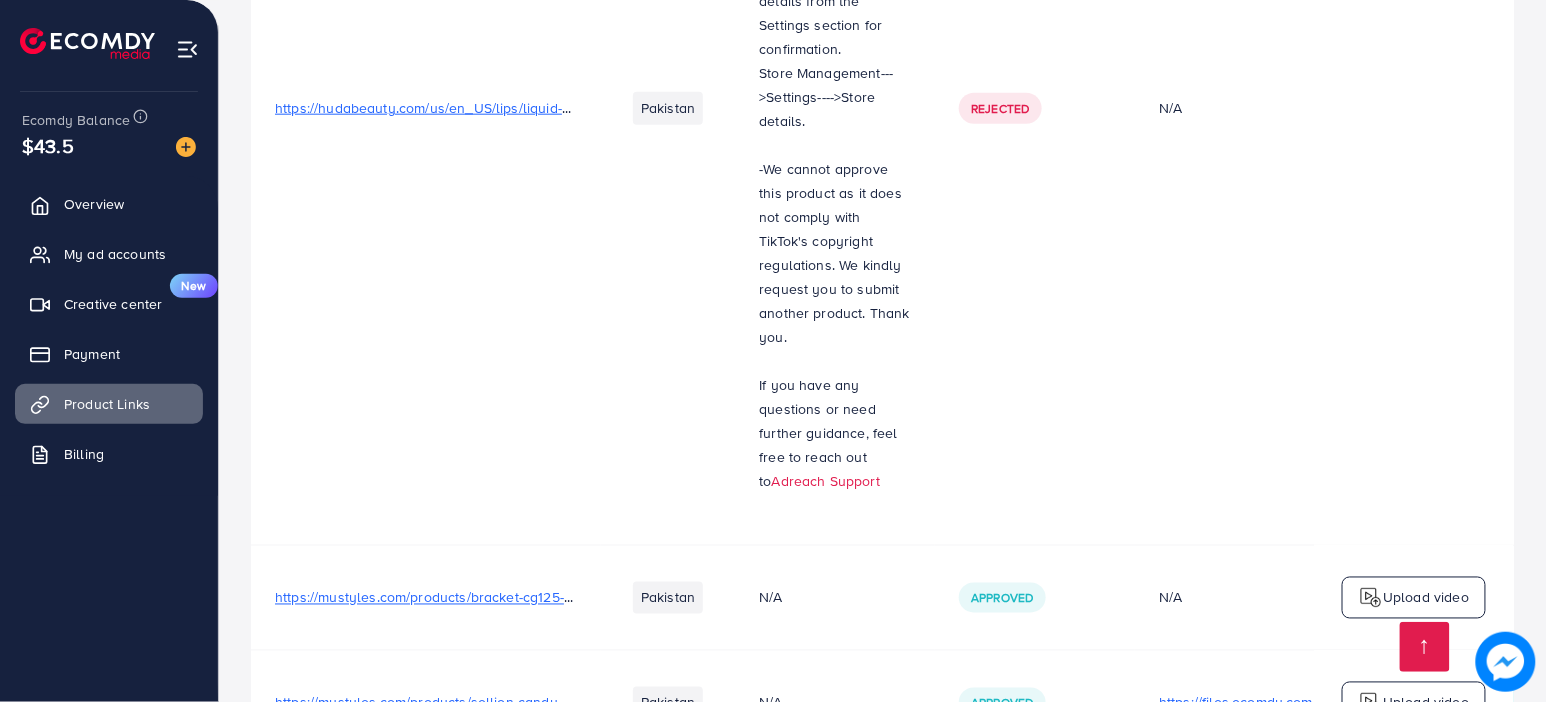 scroll, scrollTop: 4118, scrollLeft: 0, axis: vertical 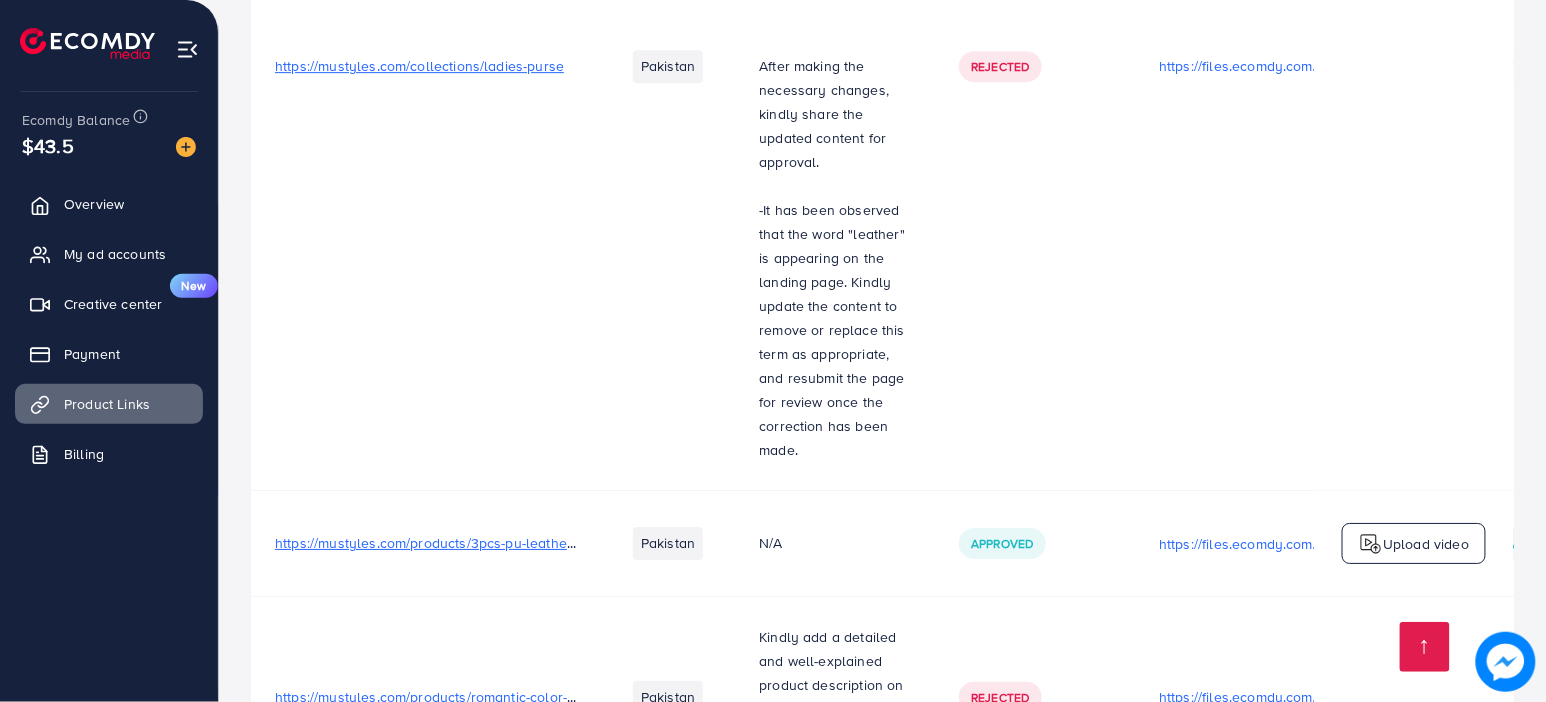click on "Rejected" at bounding box center [1000, 697] 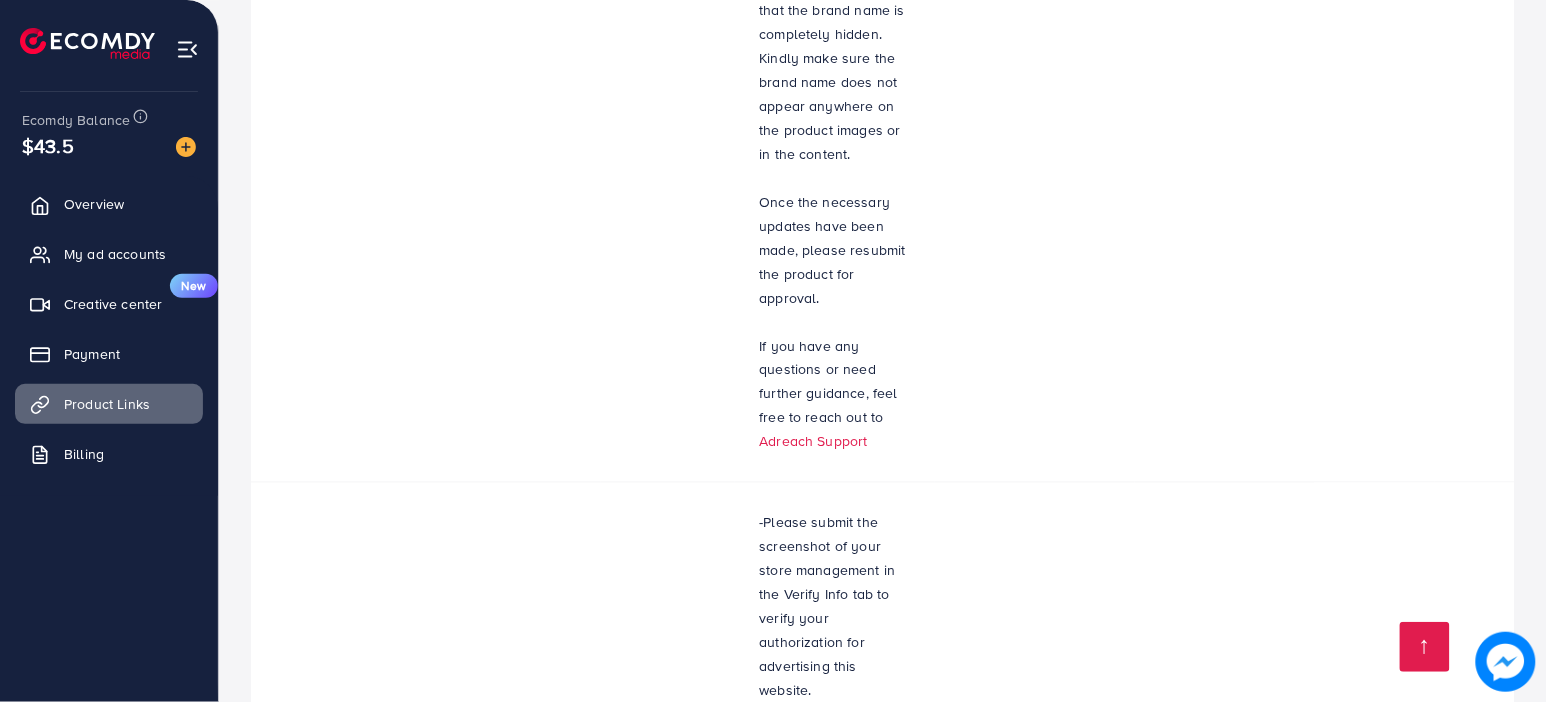 scroll, scrollTop: 0, scrollLeft: 0, axis: both 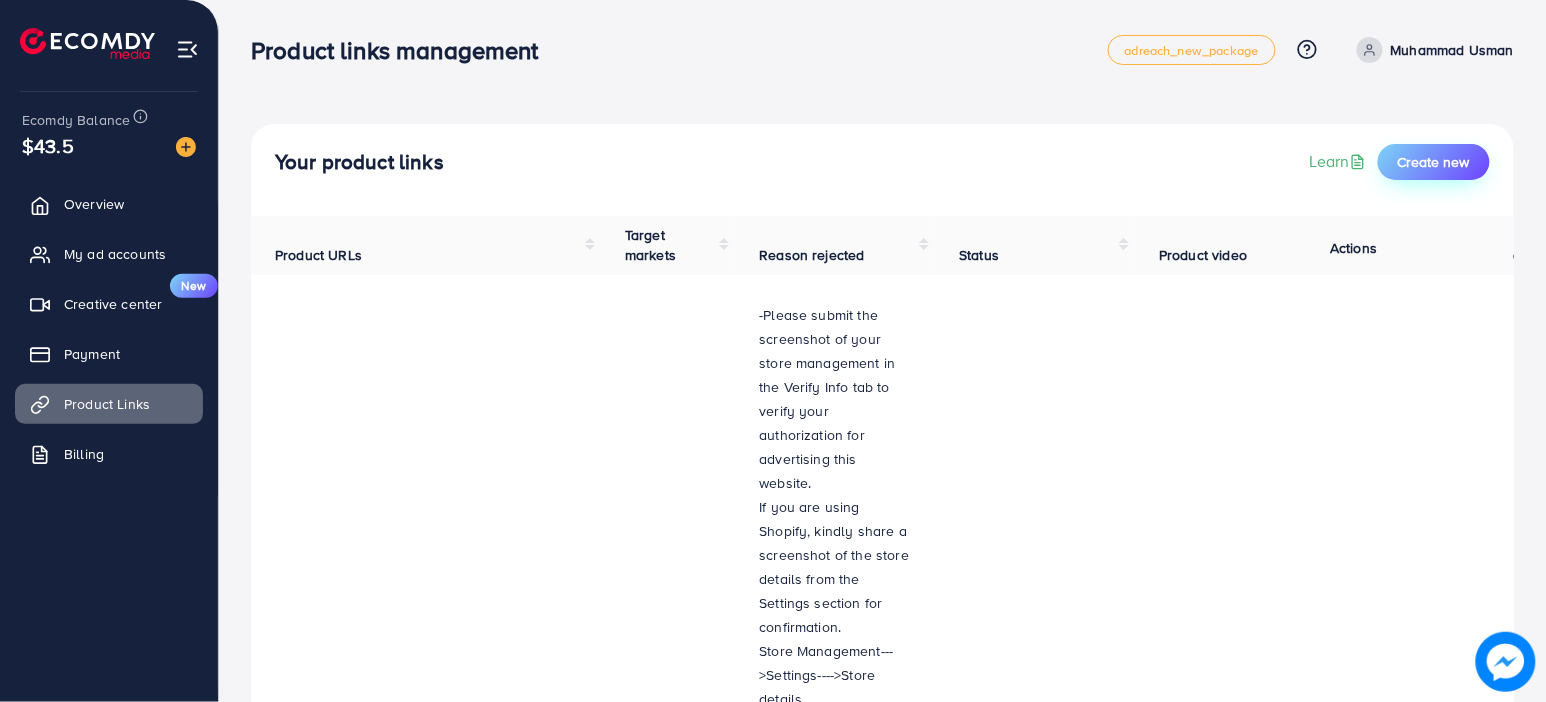click on "Create new" at bounding box center (1434, 162) 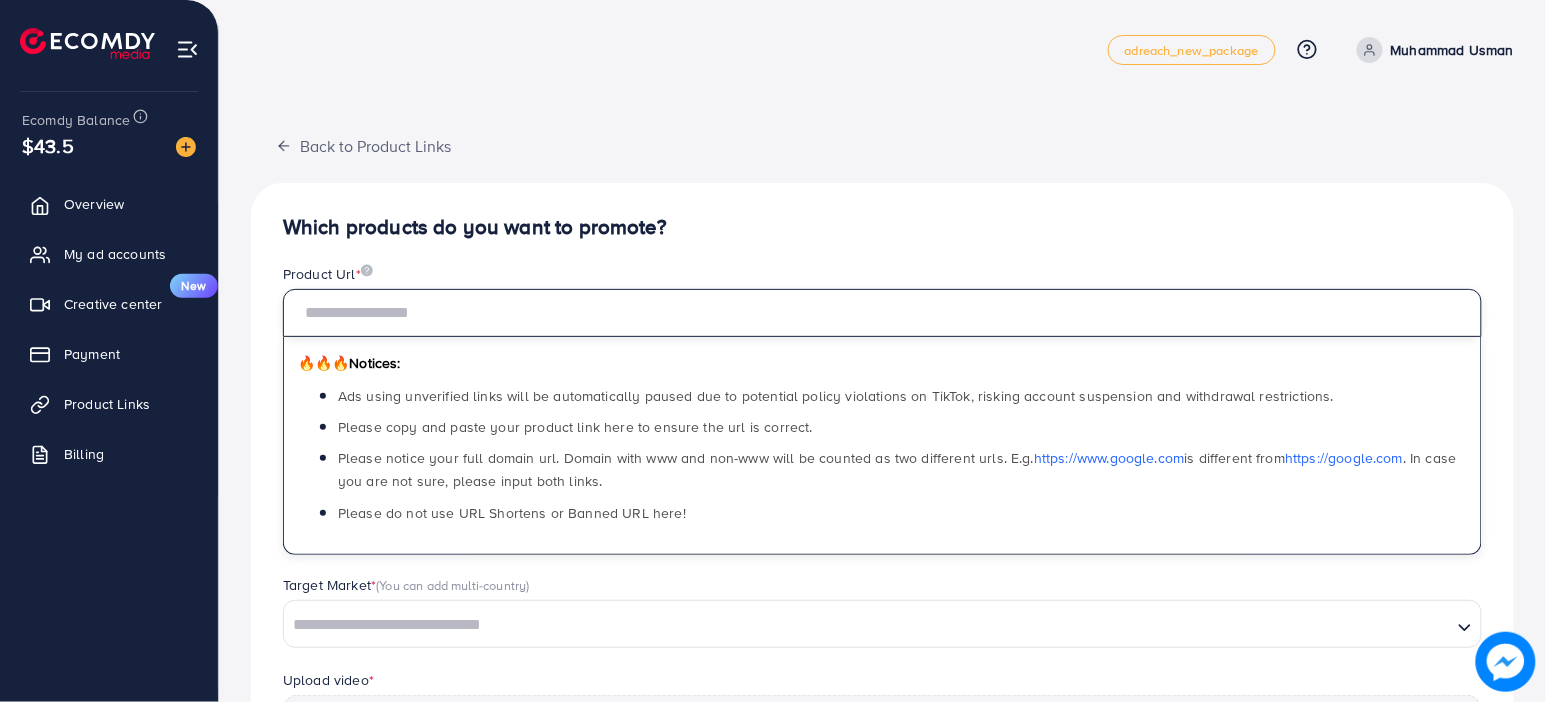 click at bounding box center [882, 313] 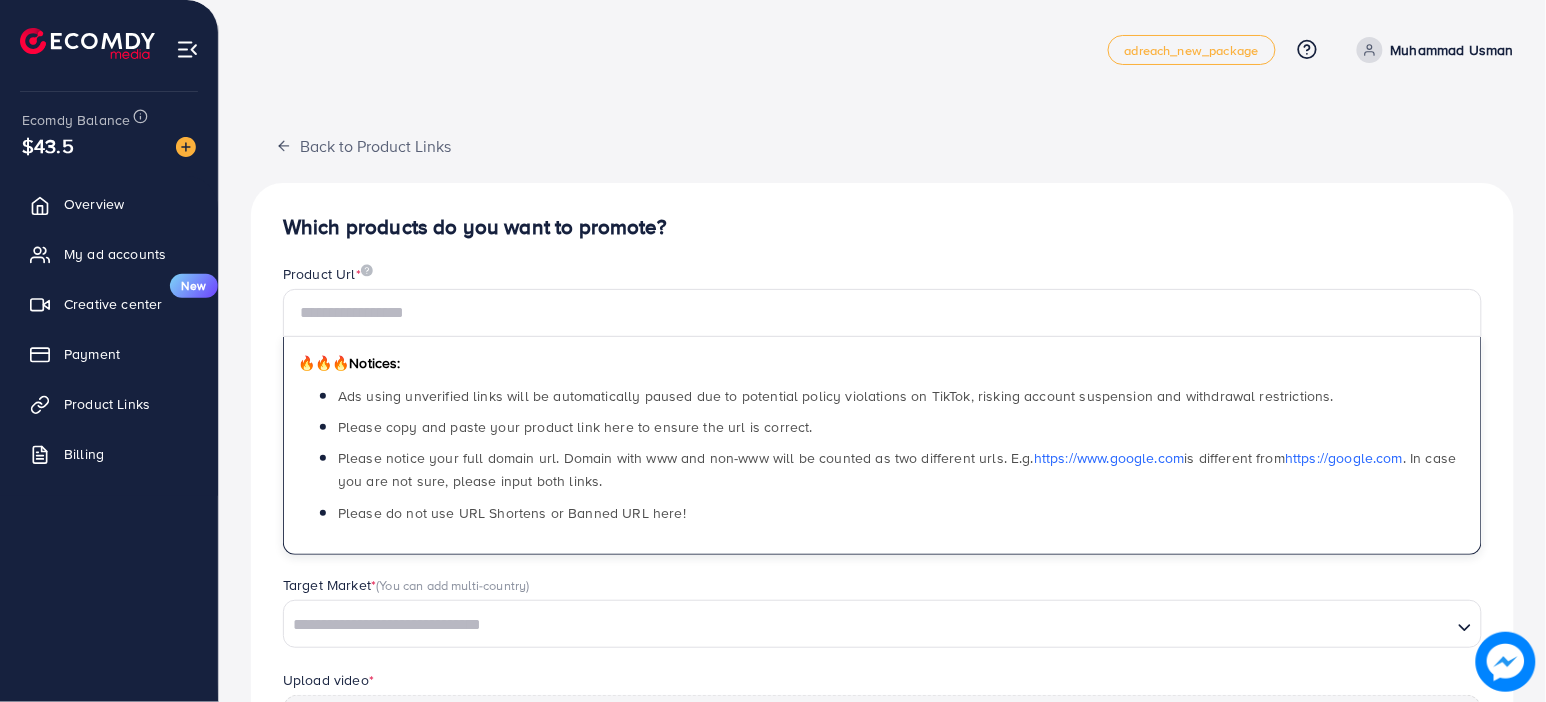 click on "Which products do you want to promote?" at bounding box center (882, 227) 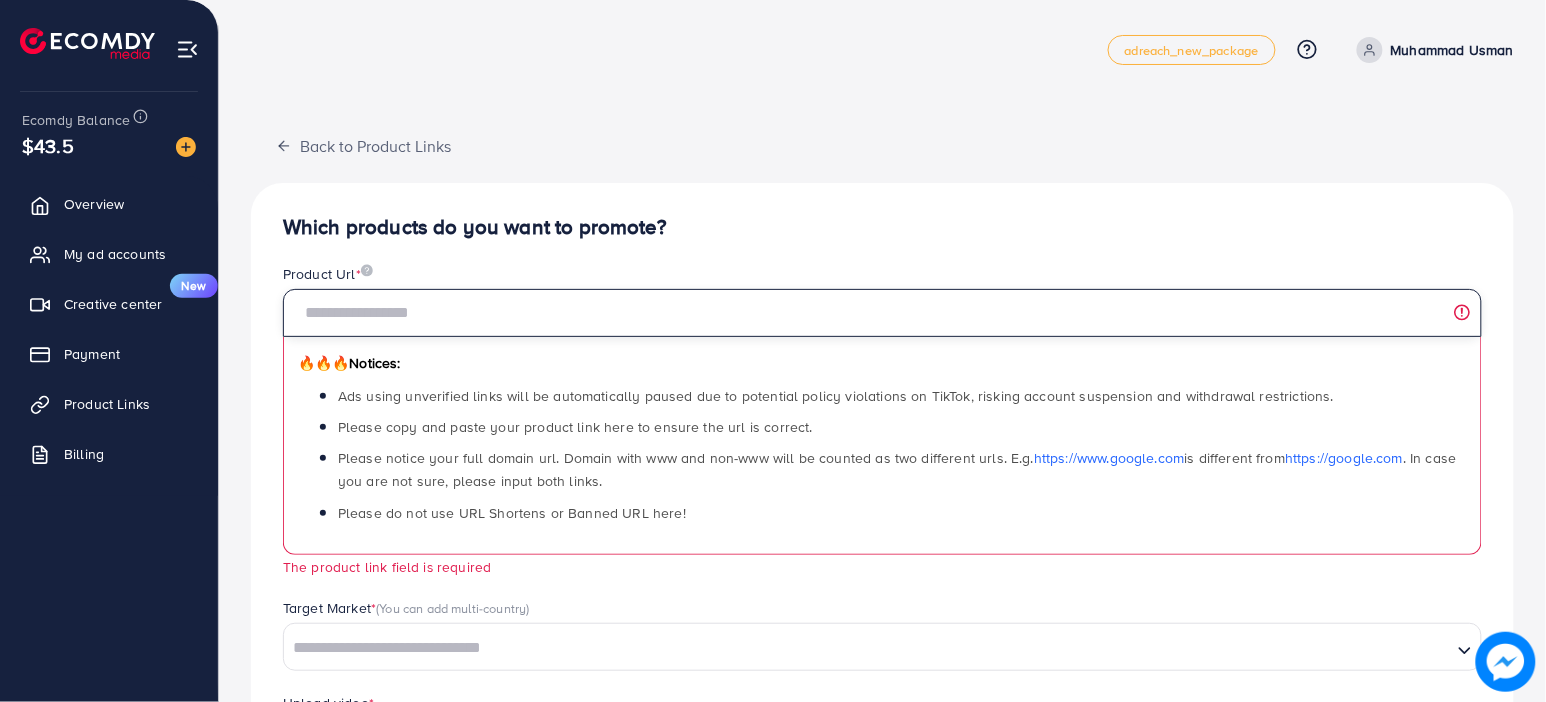 click at bounding box center [882, 313] 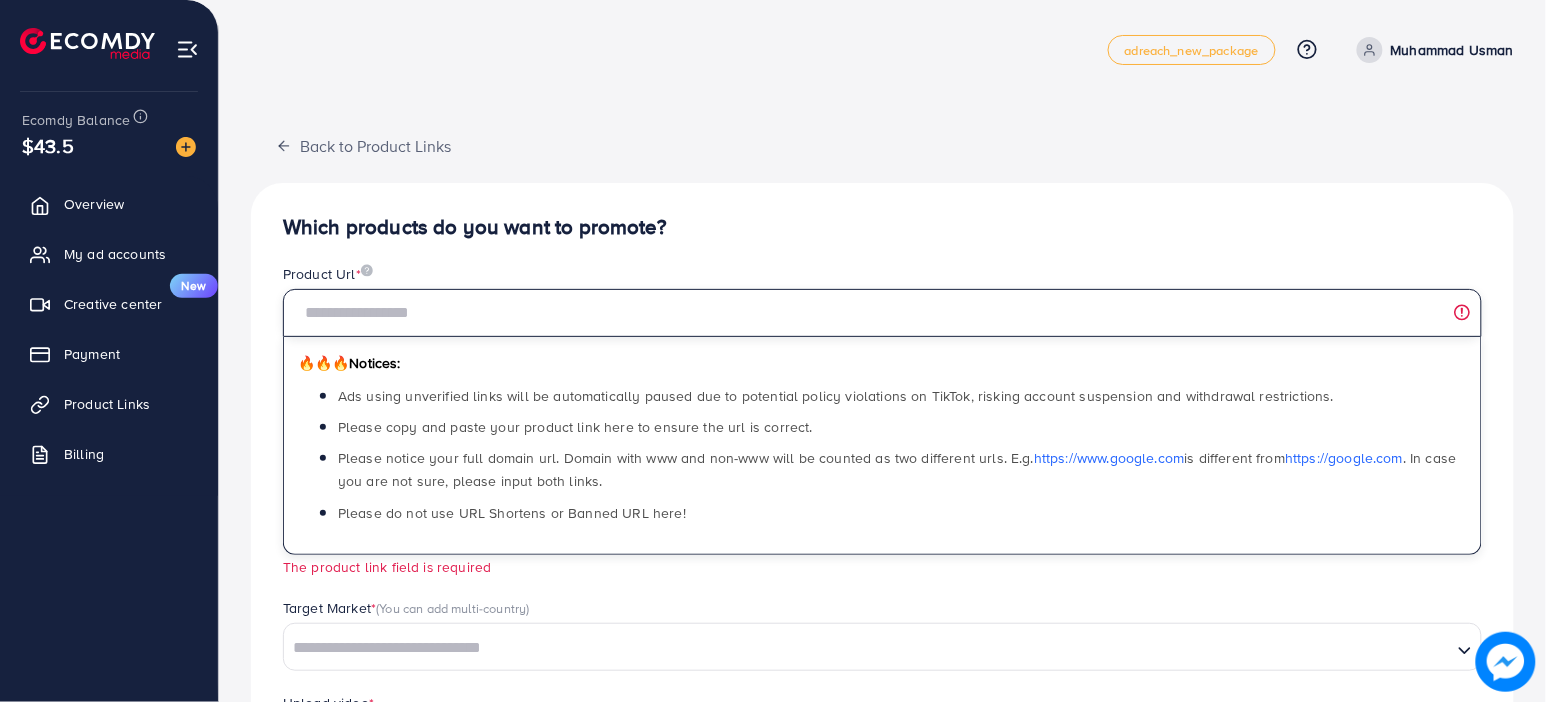 paste on "**********" 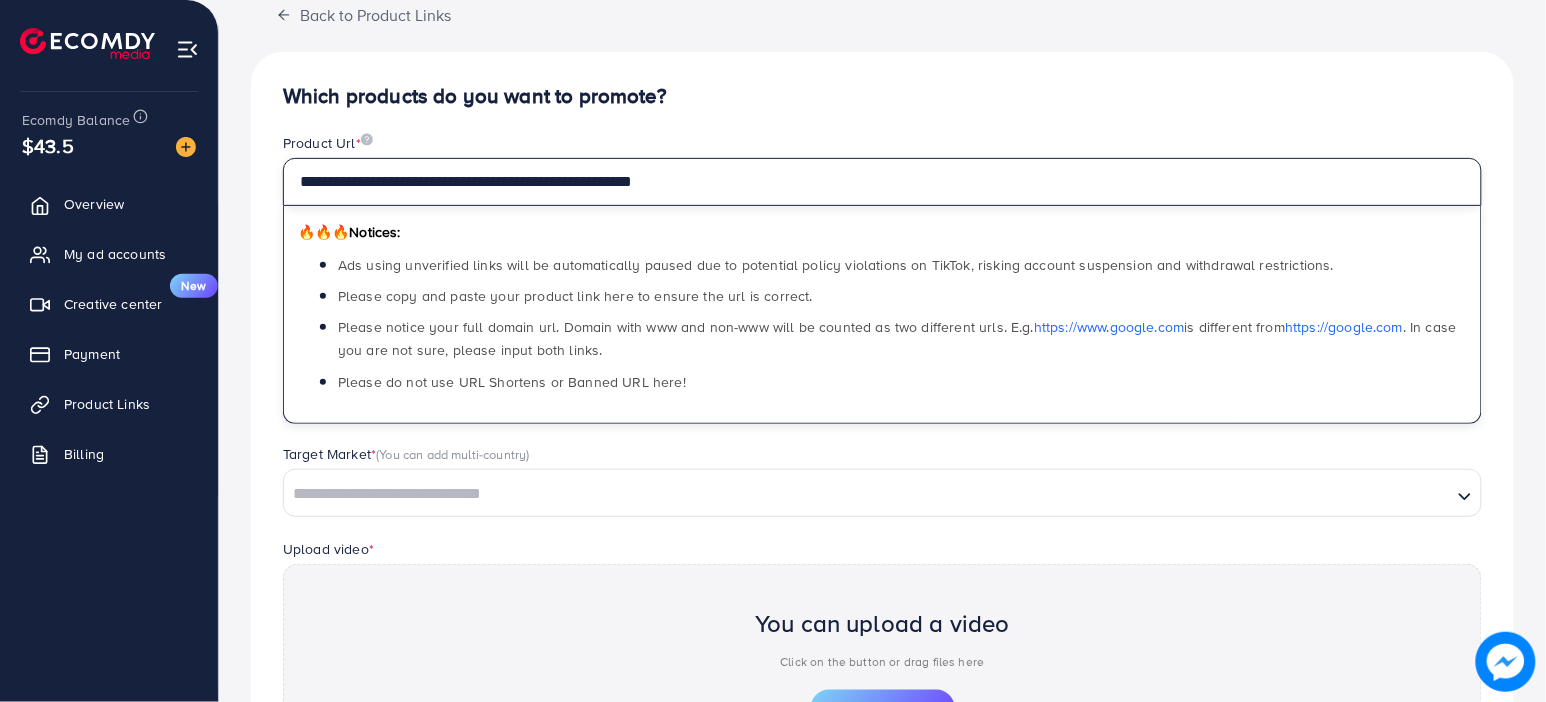 scroll, scrollTop: 135, scrollLeft: 0, axis: vertical 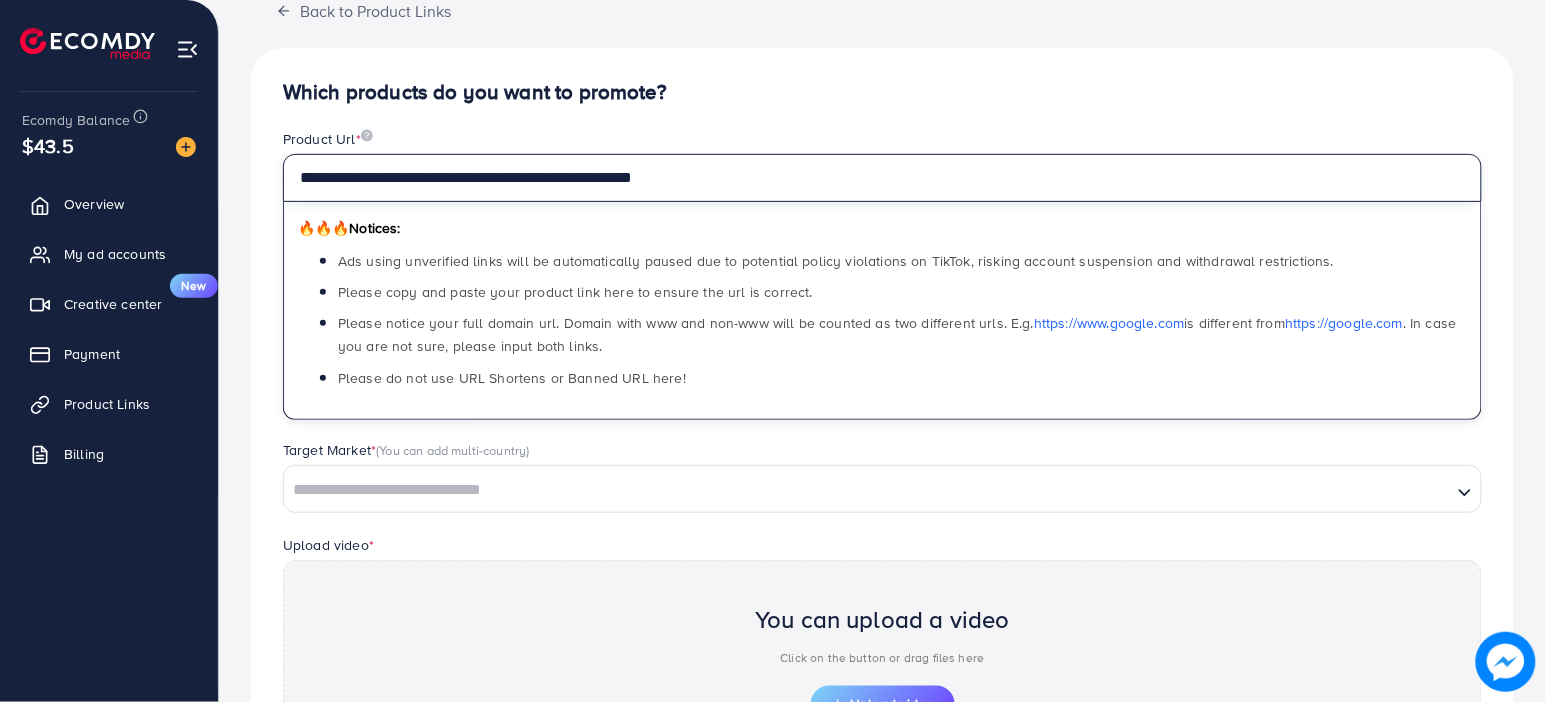 type on "**********" 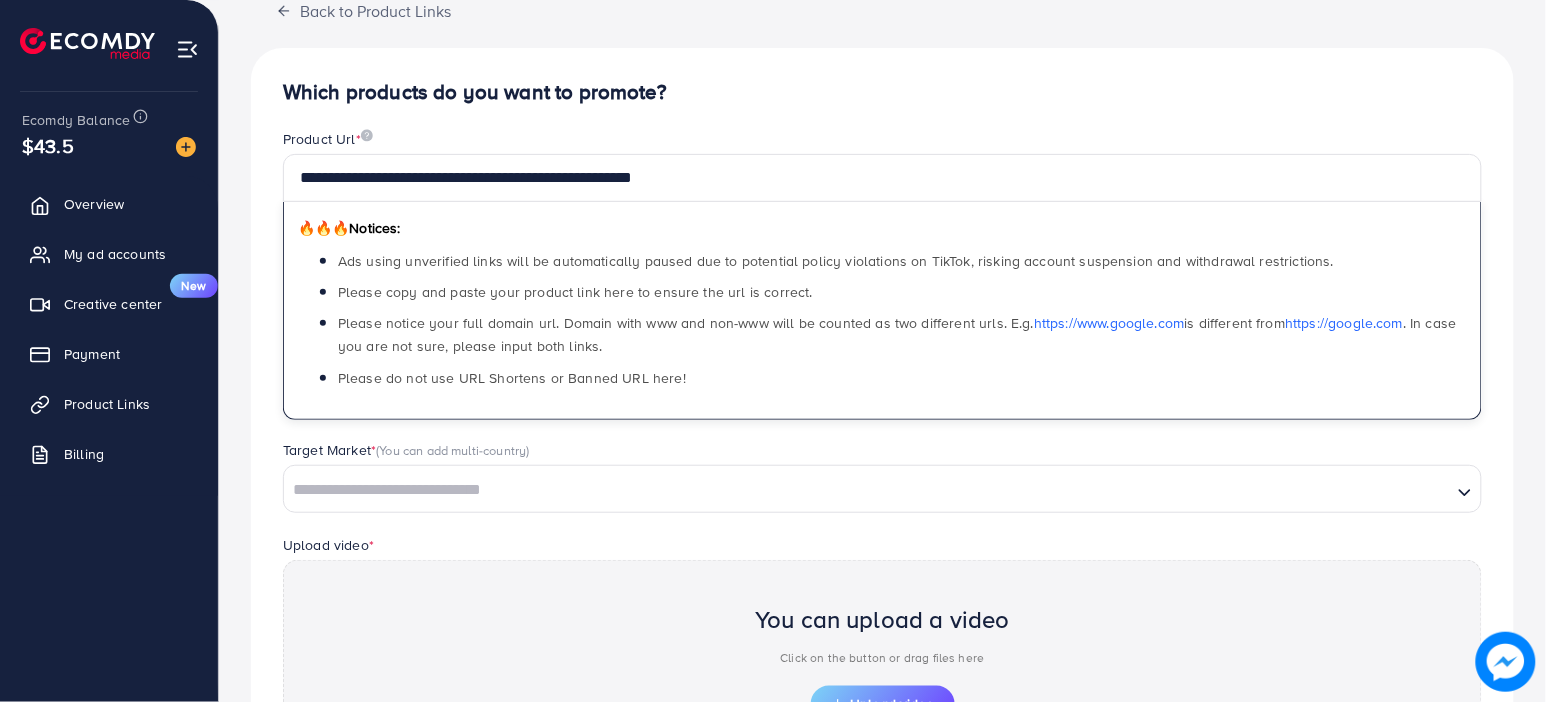 click at bounding box center (868, 490) 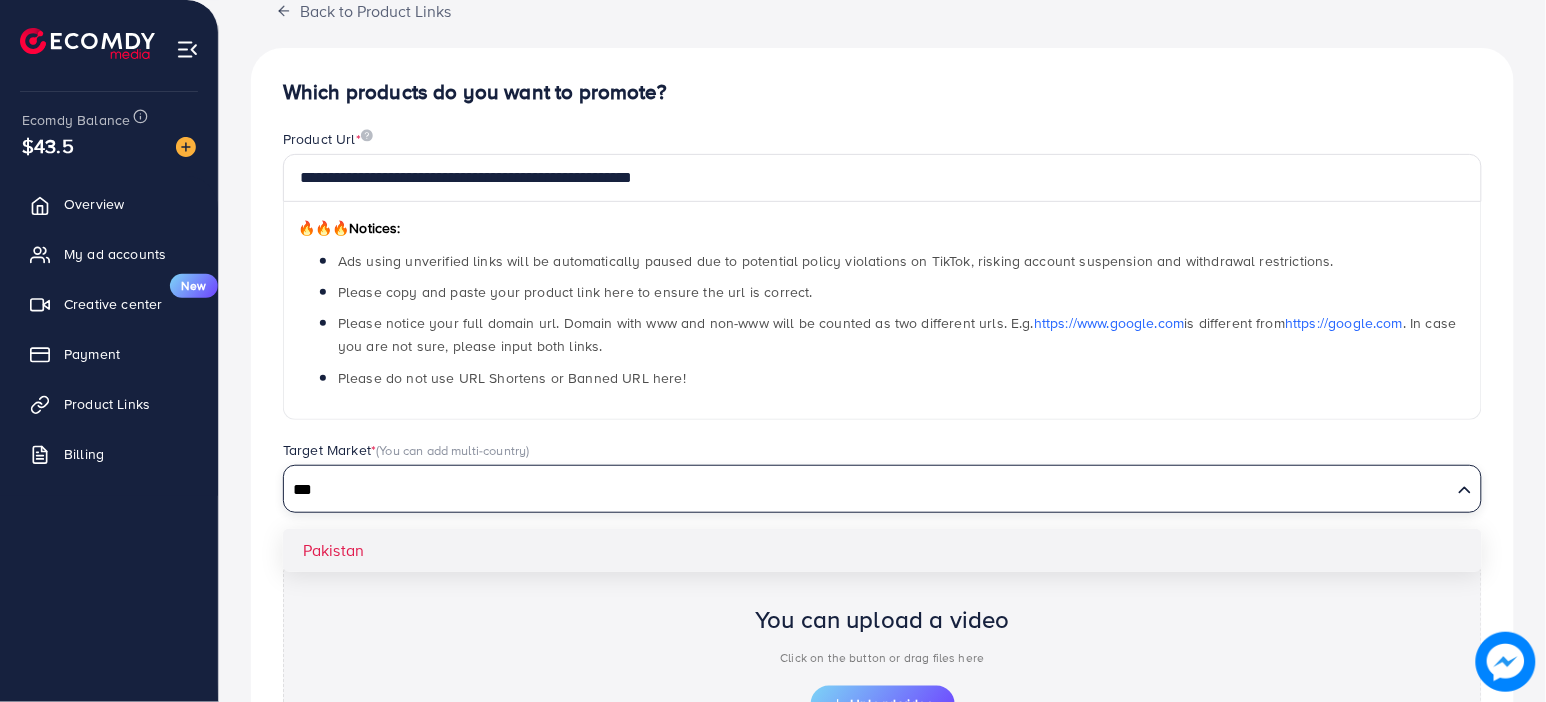 type on "***" 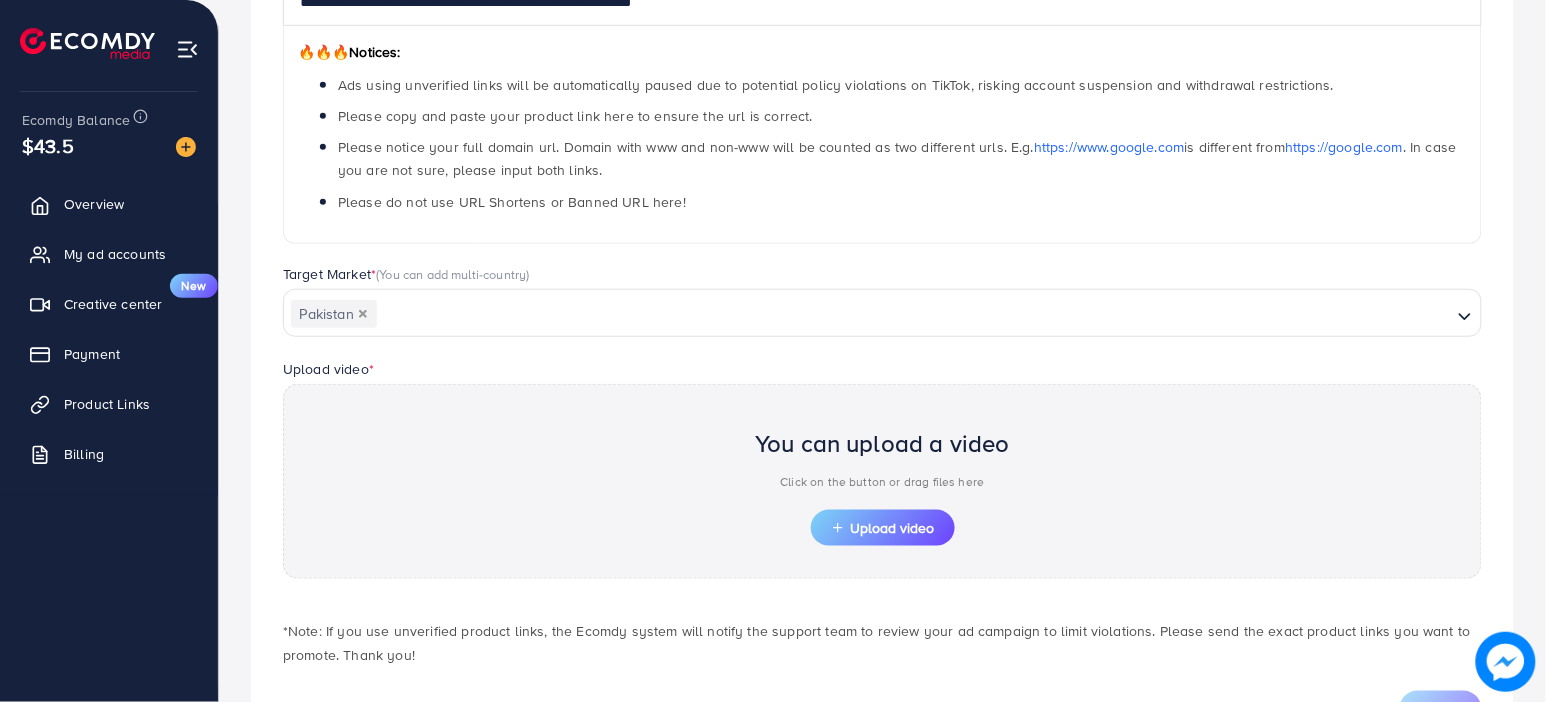 scroll, scrollTop: 312, scrollLeft: 0, axis: vertical 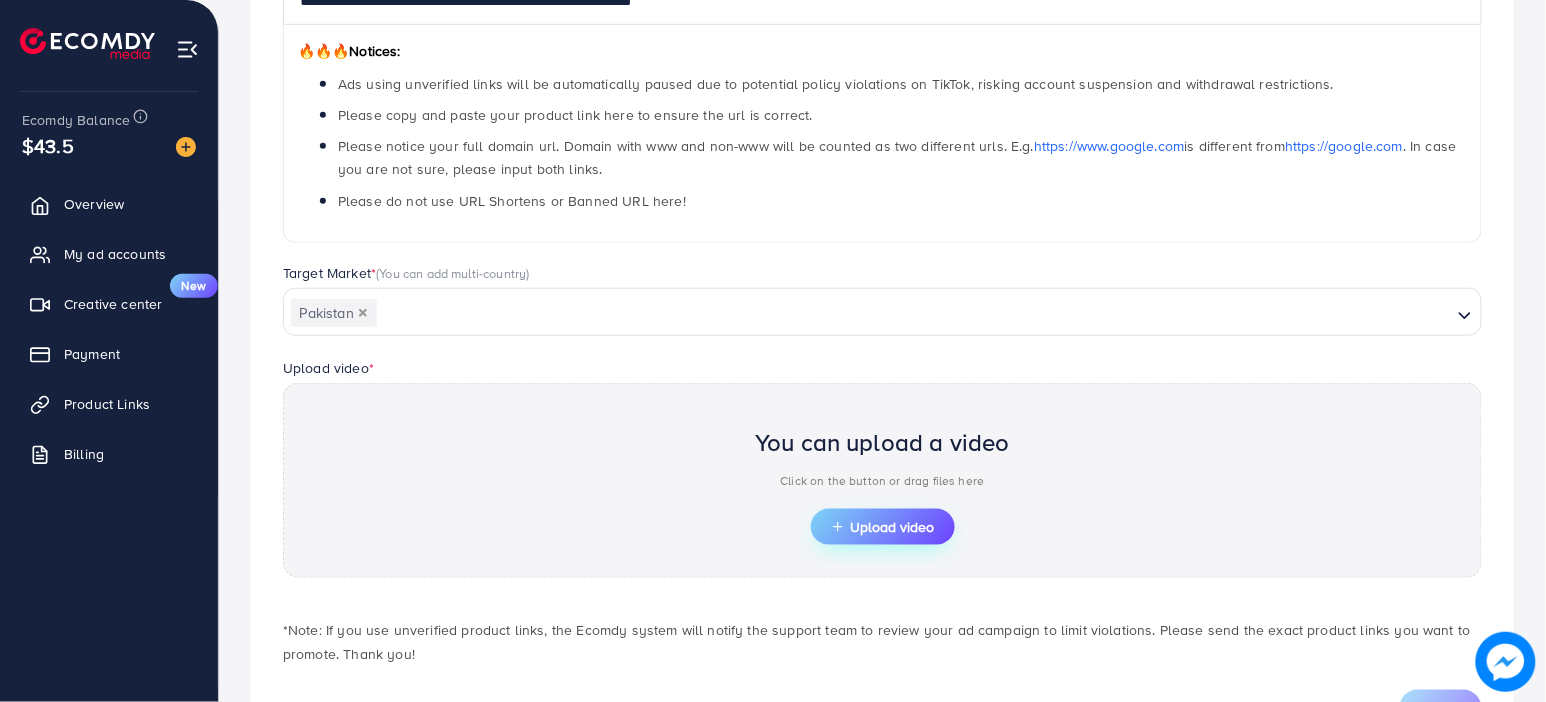 click on "Upload video" at bounding box center [883, 527] 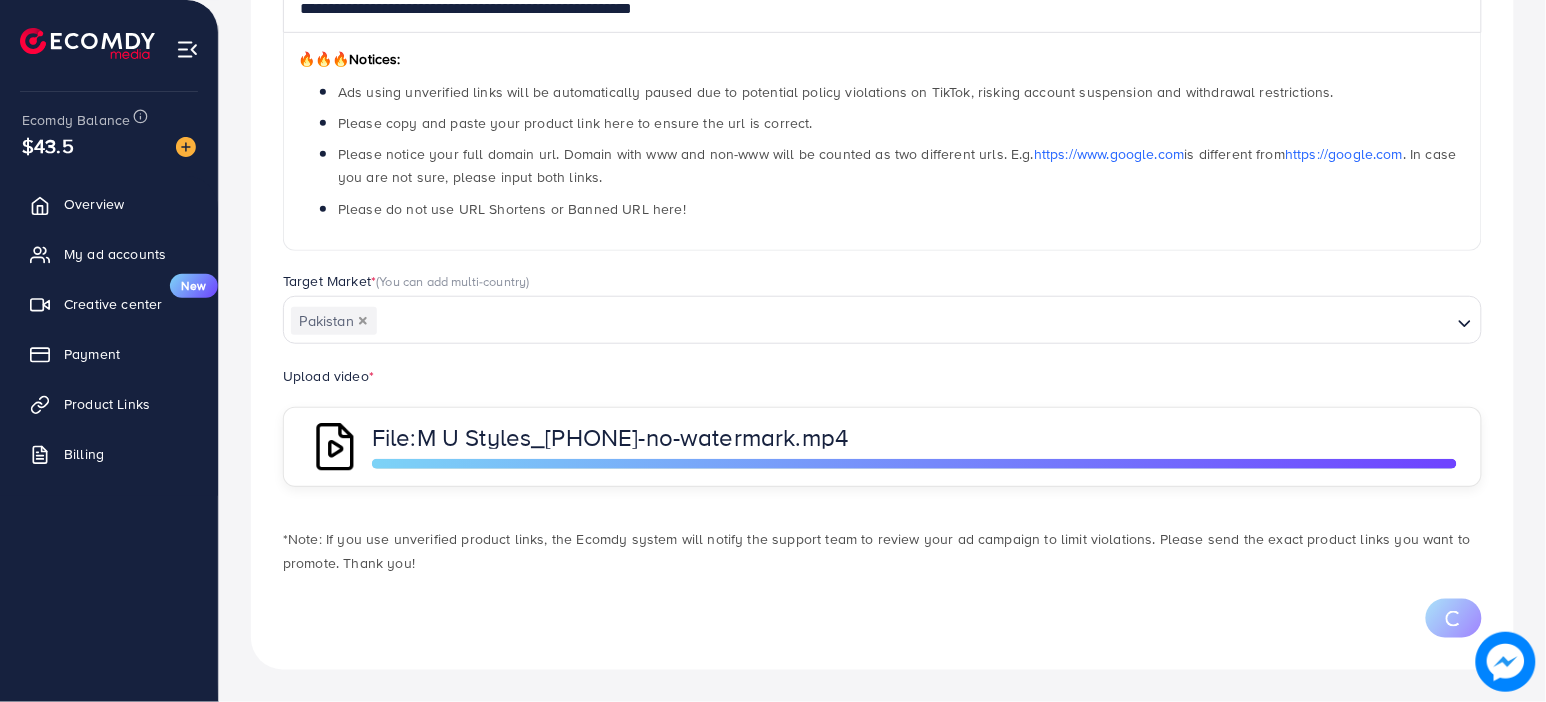 scroll, scrollTop: 312, scrollLeft: 0, axis: vertical 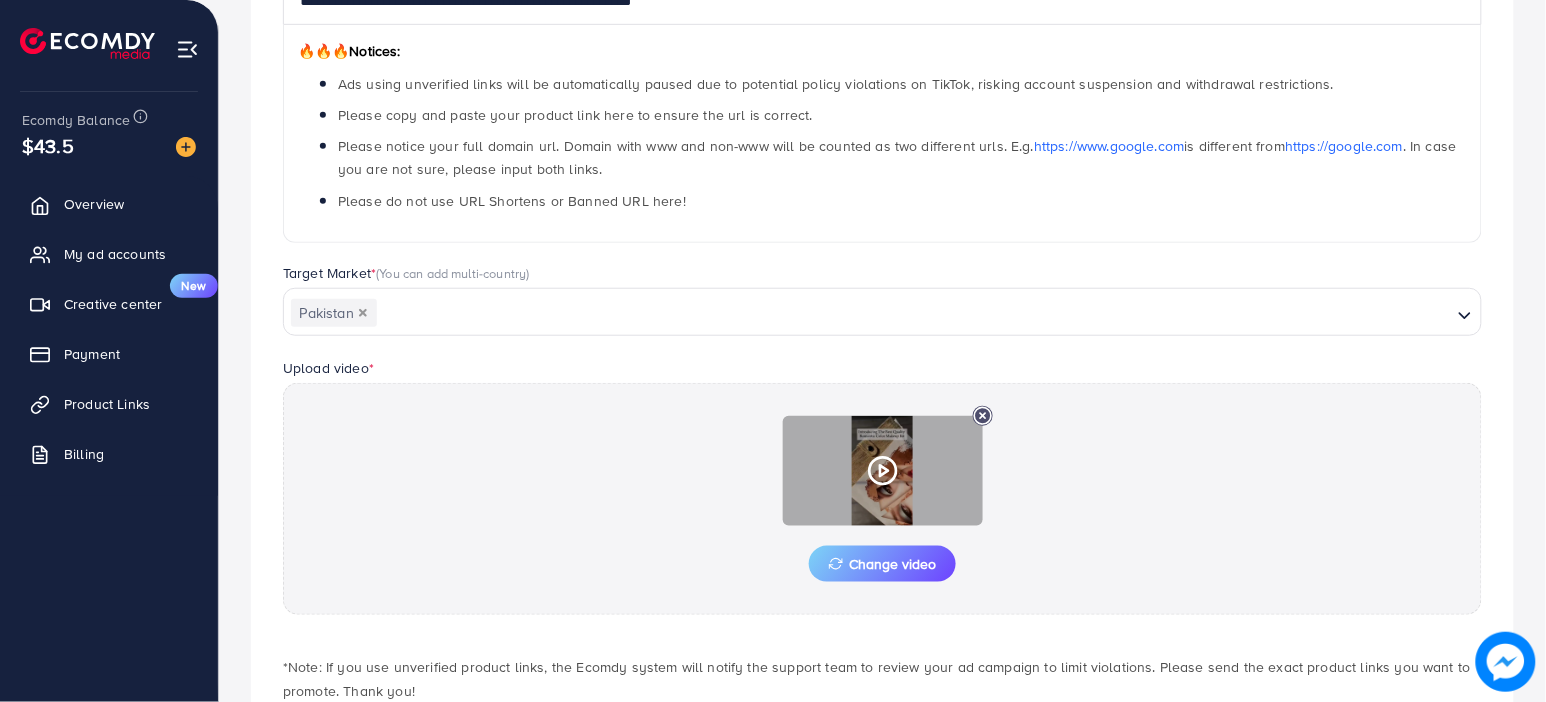click at bounding box center [883, 471] 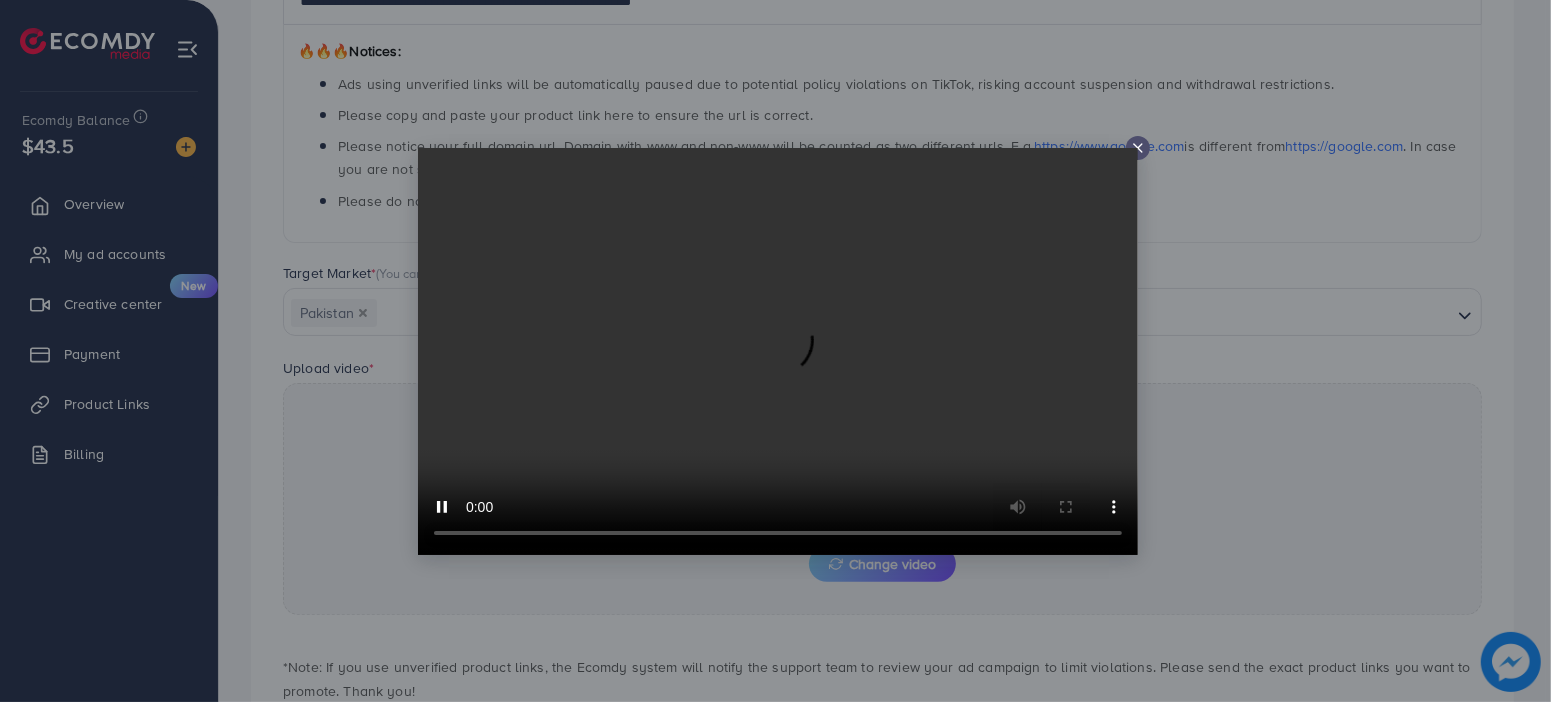 click 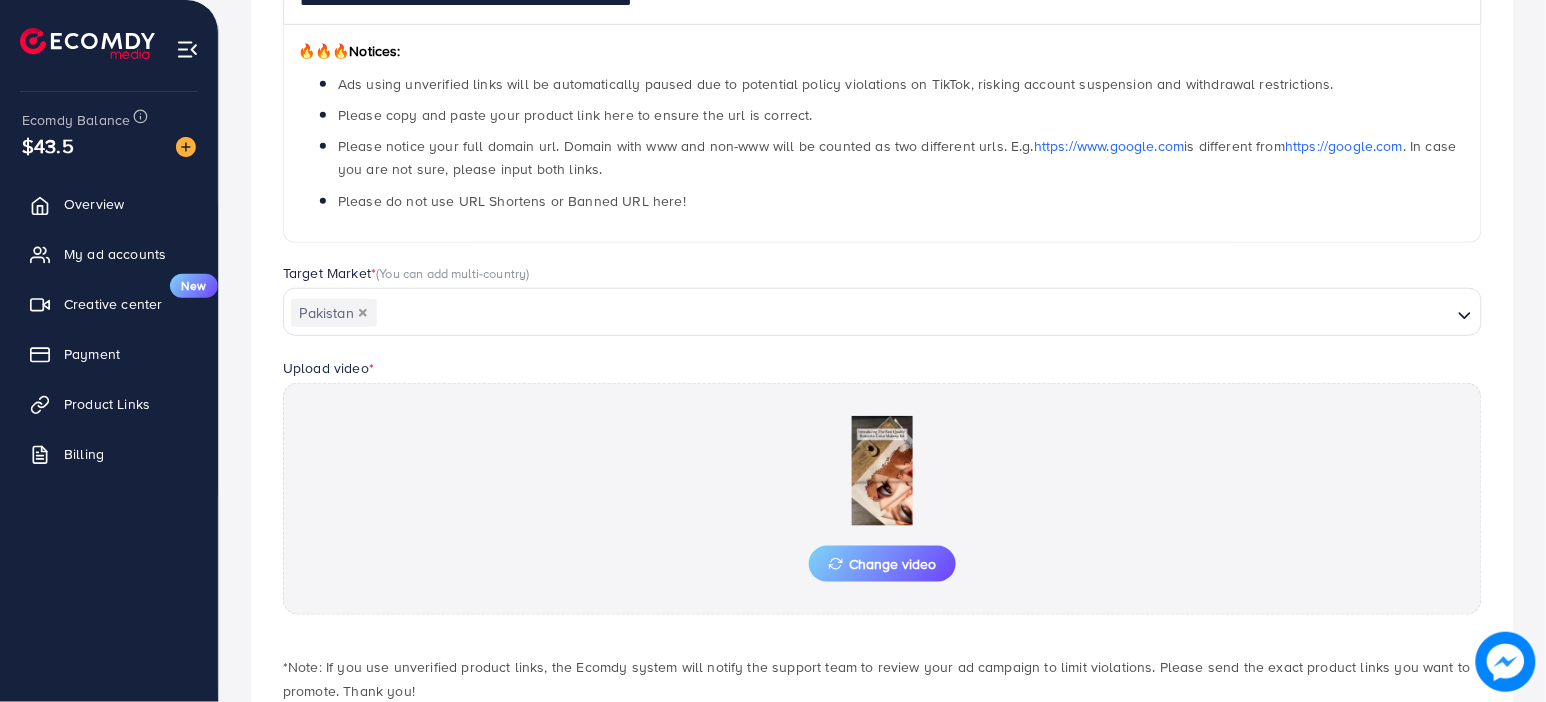 scroll, scrollTop: 441, scrollLeft: 0, axis: vertical 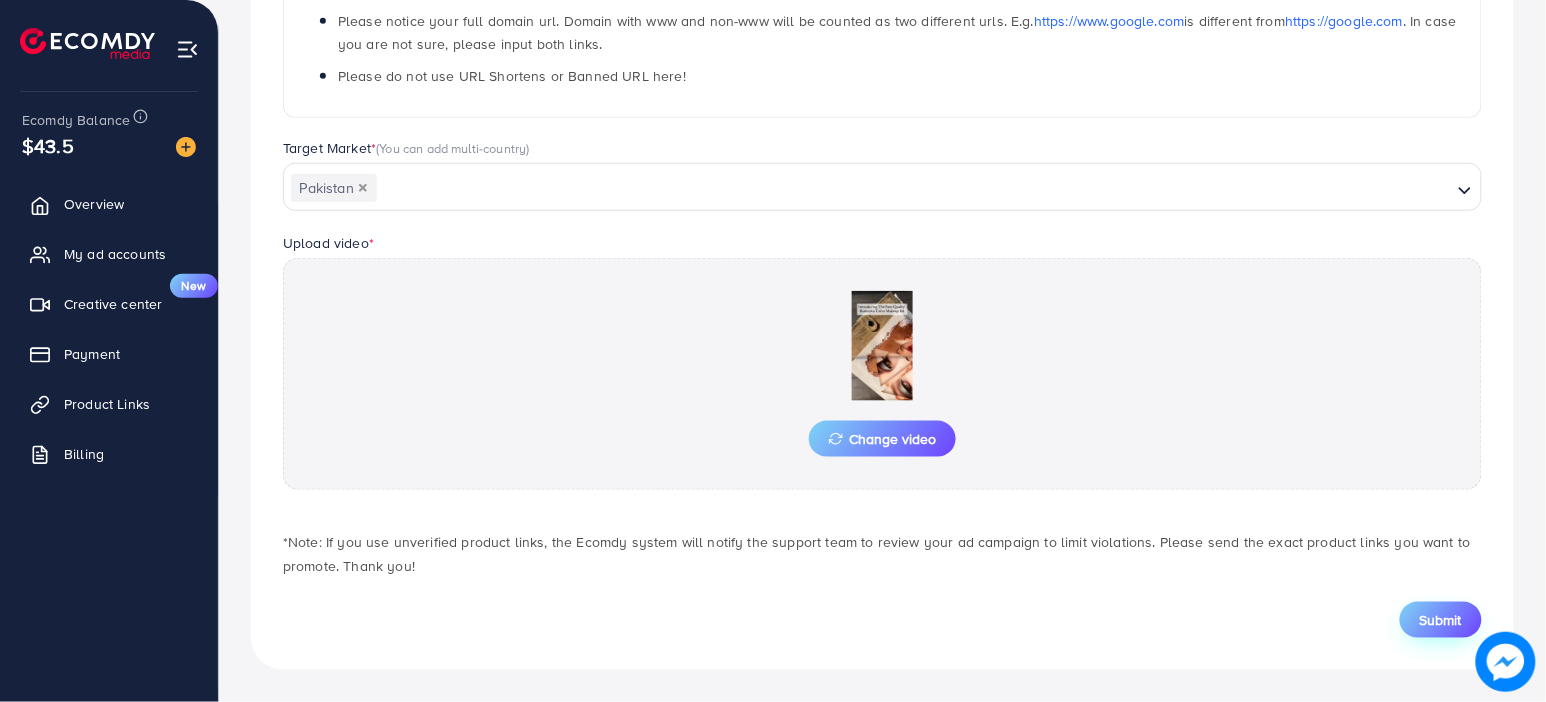 click on "Submit" at bounding box center (1441, 620) 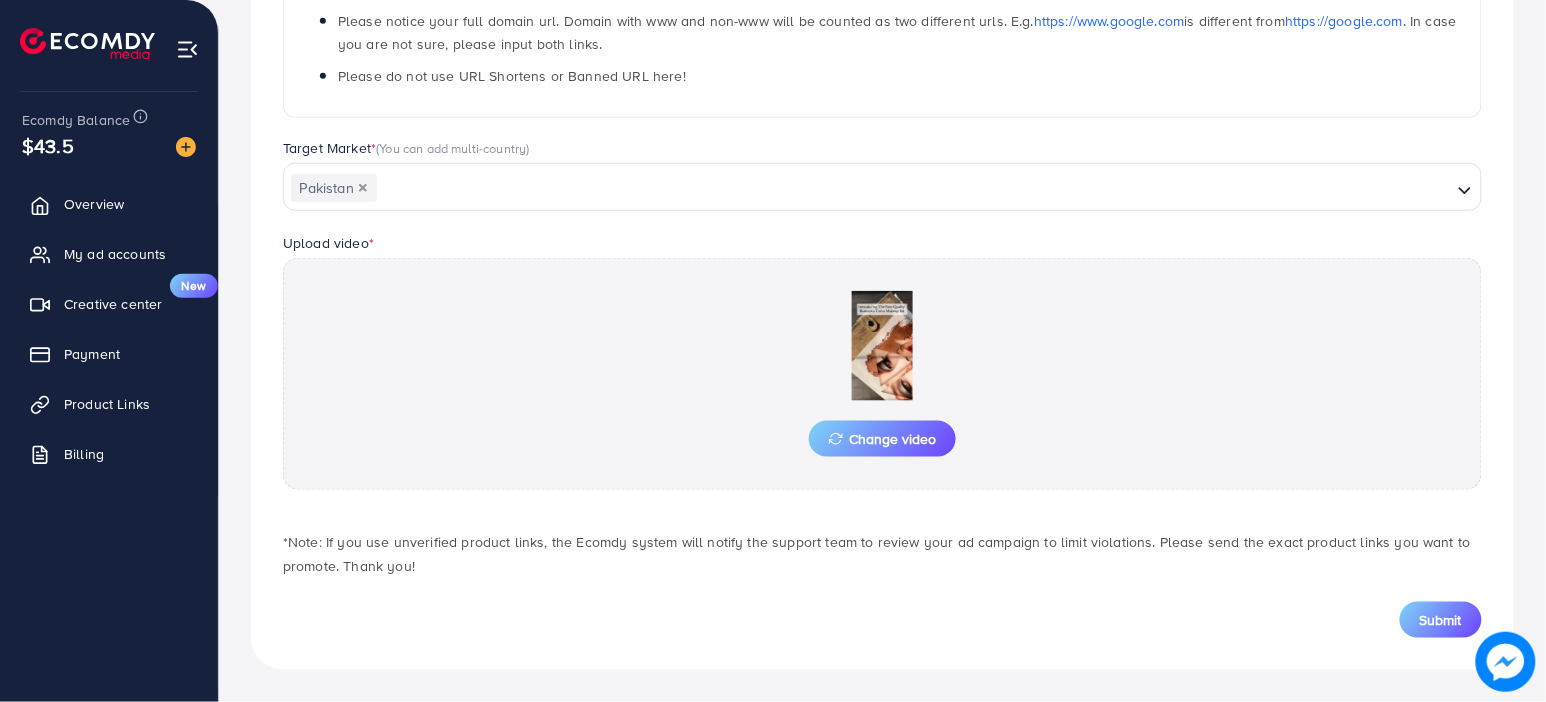 scroll, scrollTop: 0, scrollLeft: 0, axis: both 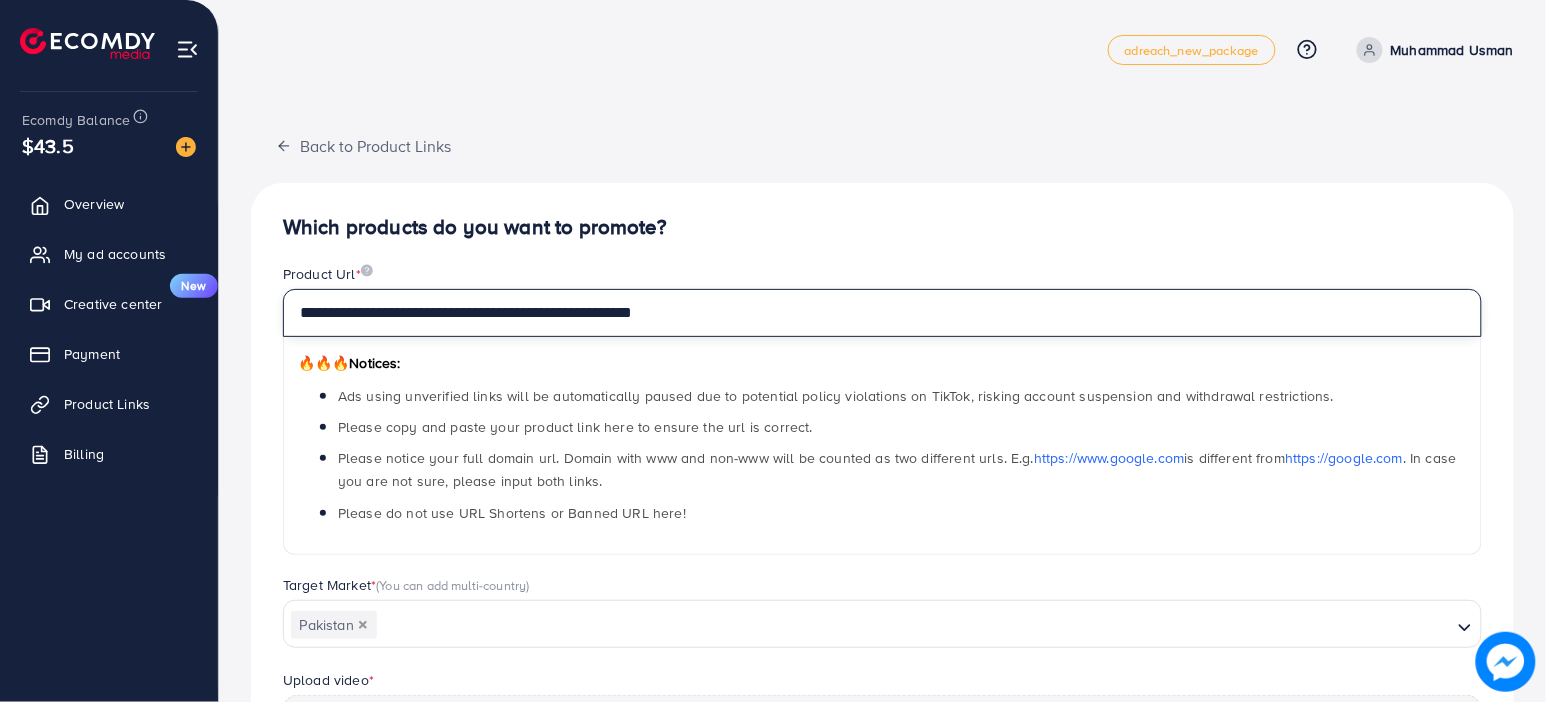click on "**********" at bounding box center [882, 313] 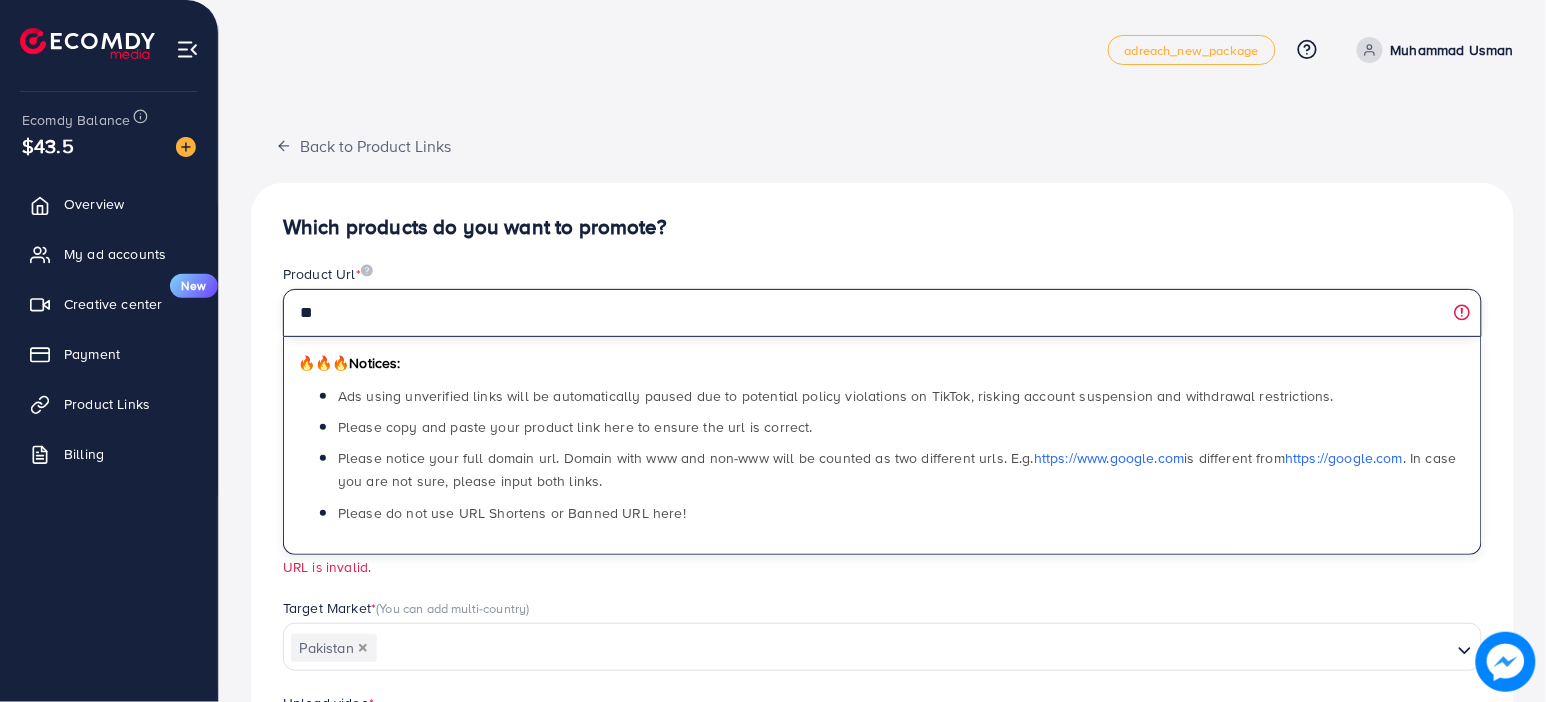 type on "*" 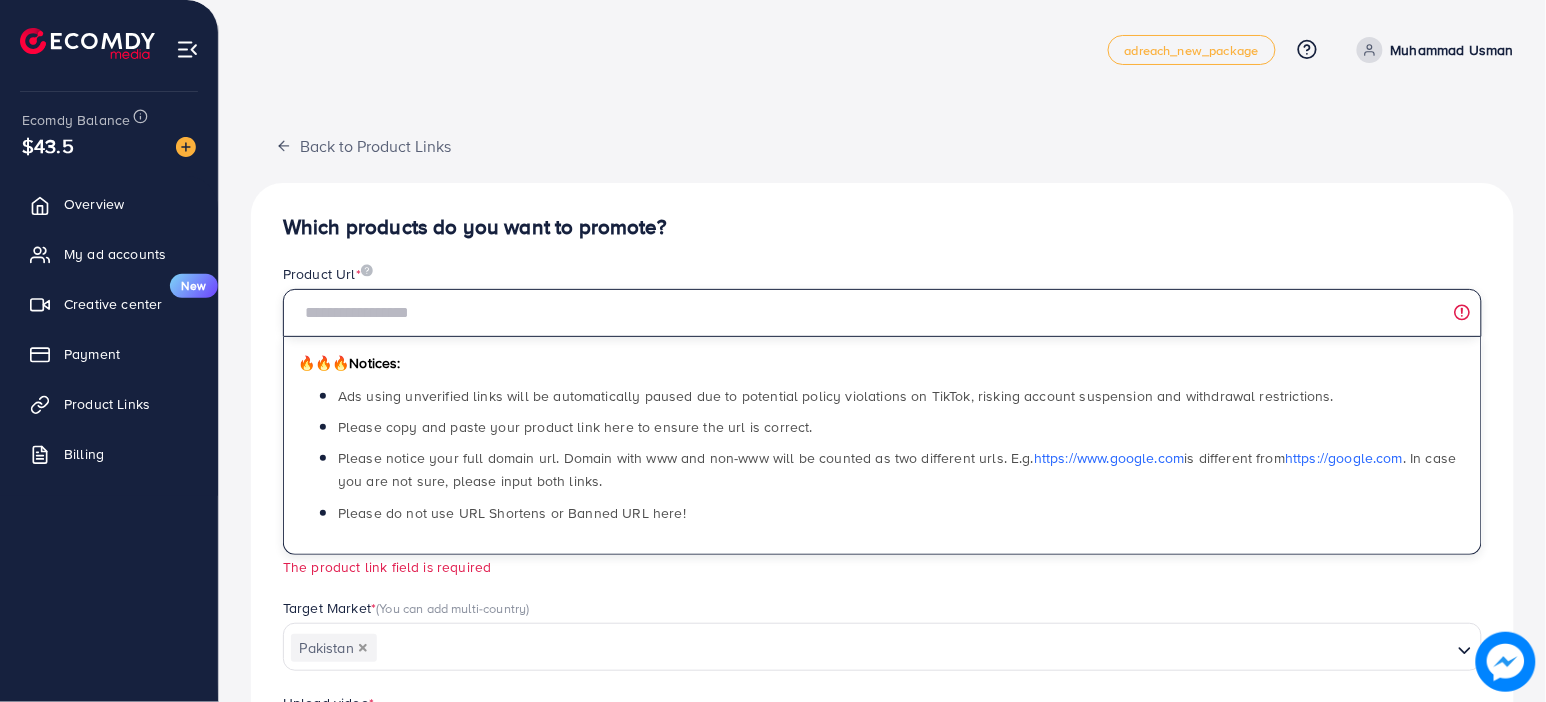 click at bounding box center [882, 313] 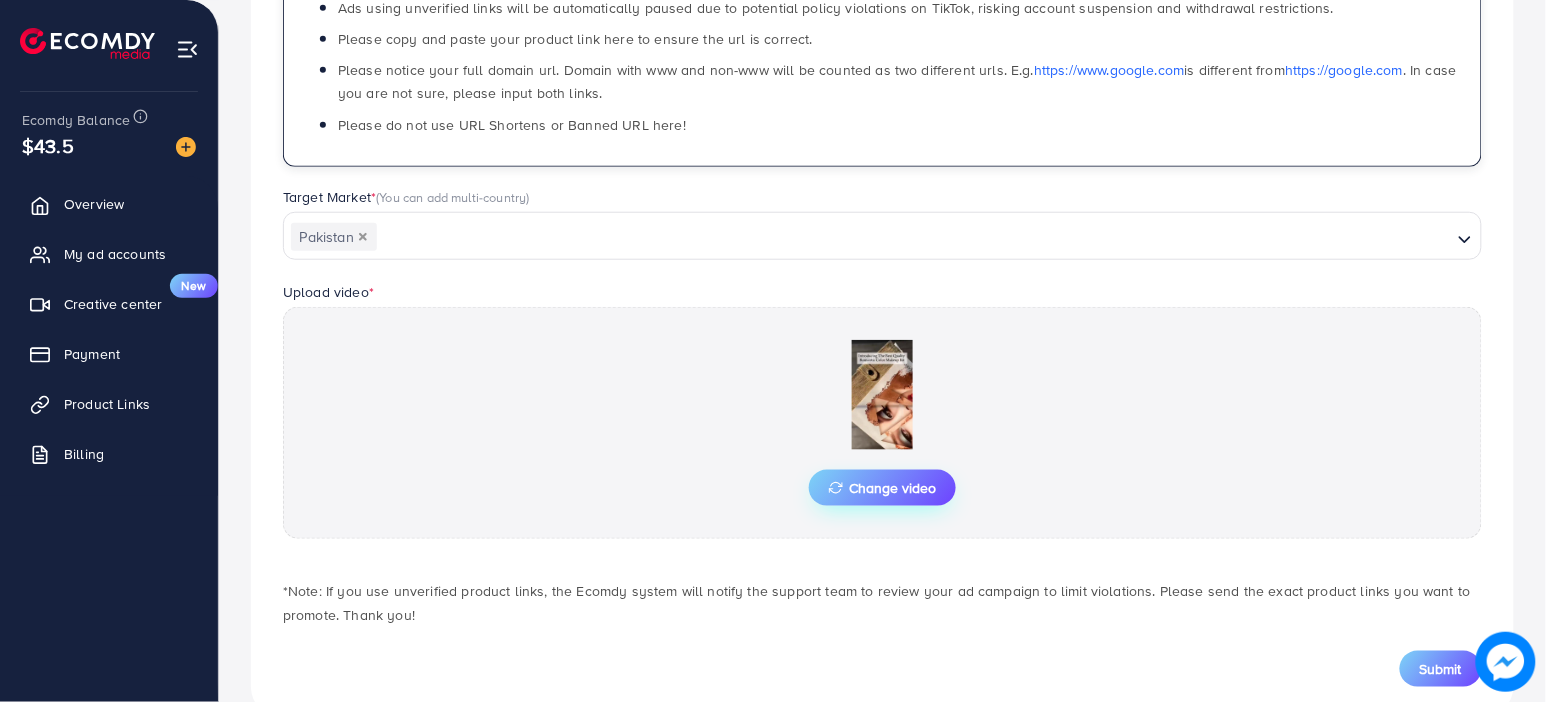 scroll, scrollTop: 441, scrollLeft: 0, axis: vertical 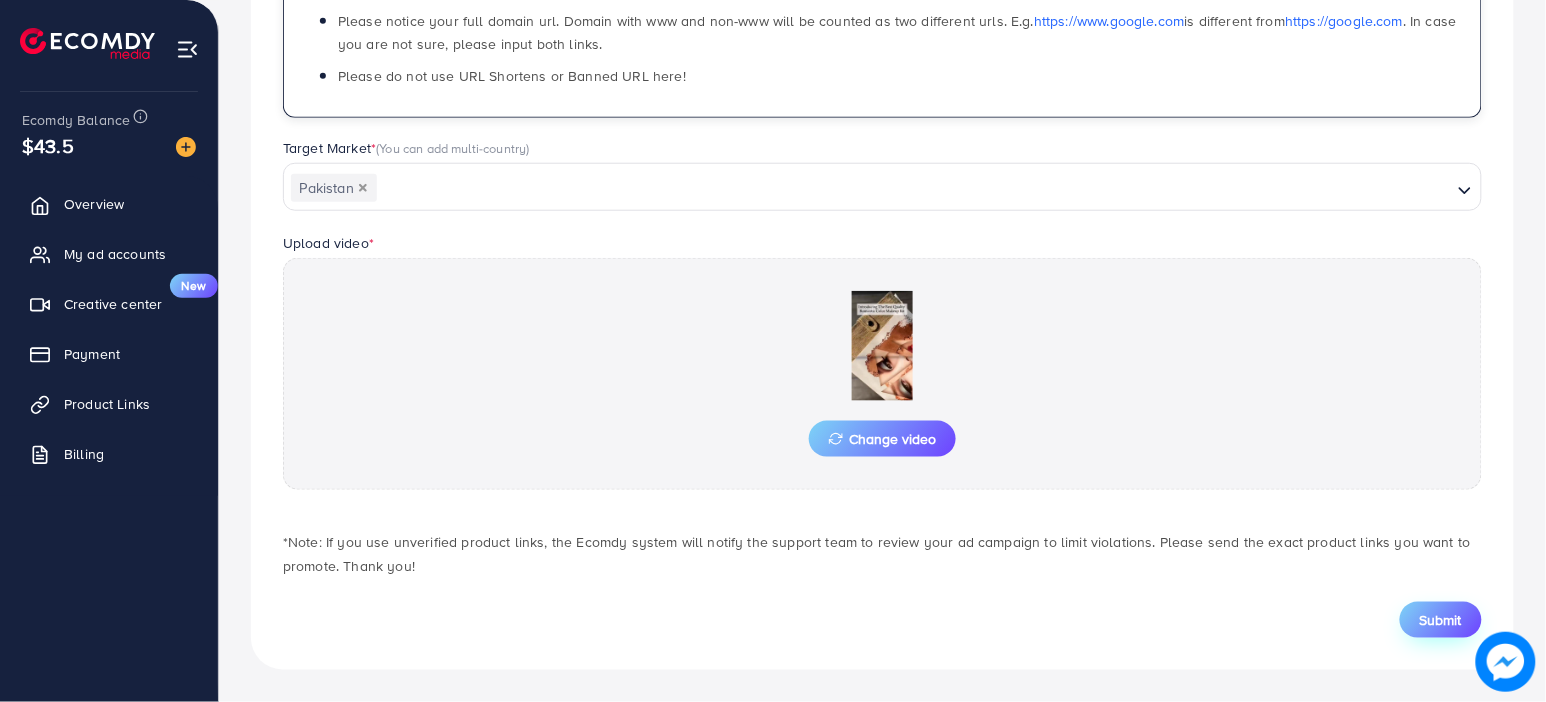type on "**********" 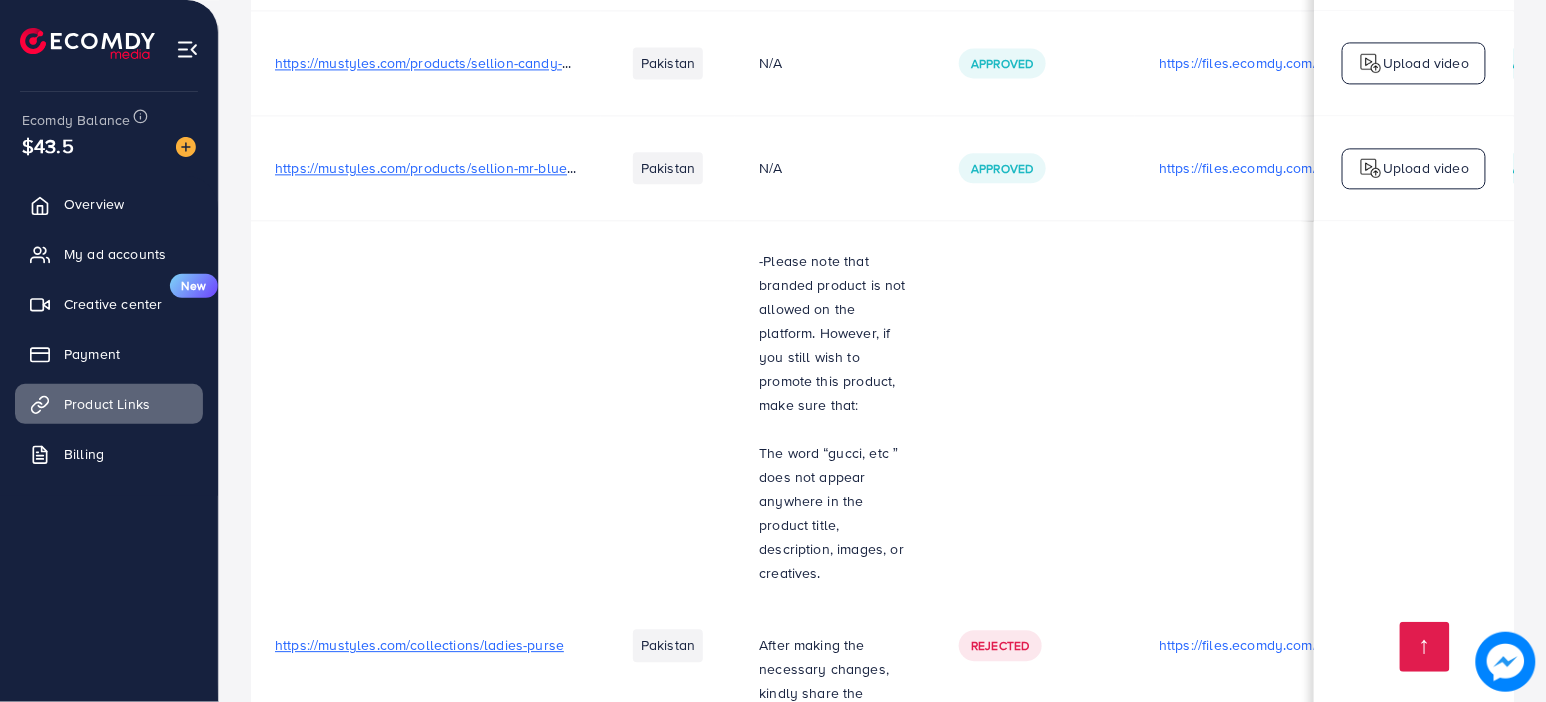scroll, scrollTop: 4319, scrollLeft: 0, axis: vertical 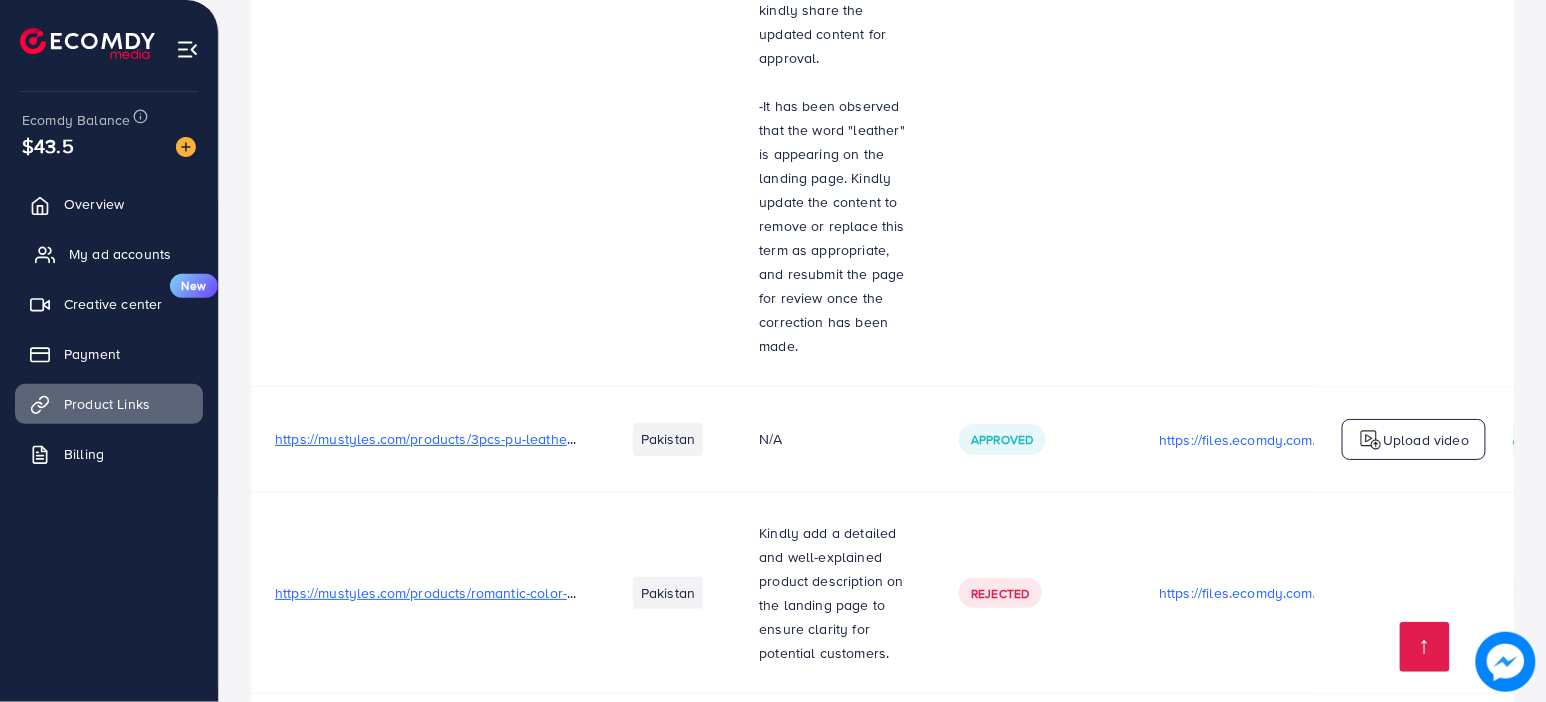 click on "My ad accounts" at bounding box center (120, 254) 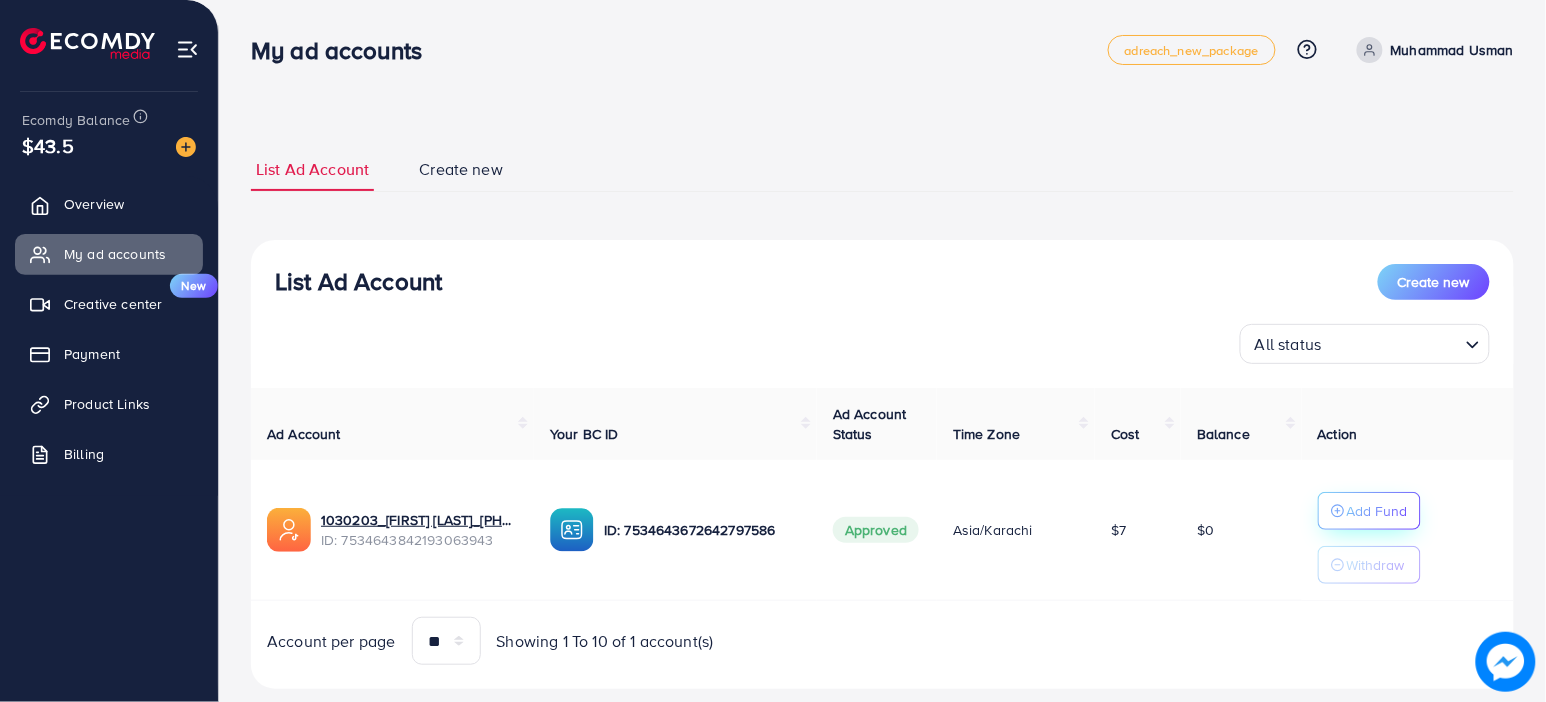 click on "Add Fund" at bounding box center (1369, 511) 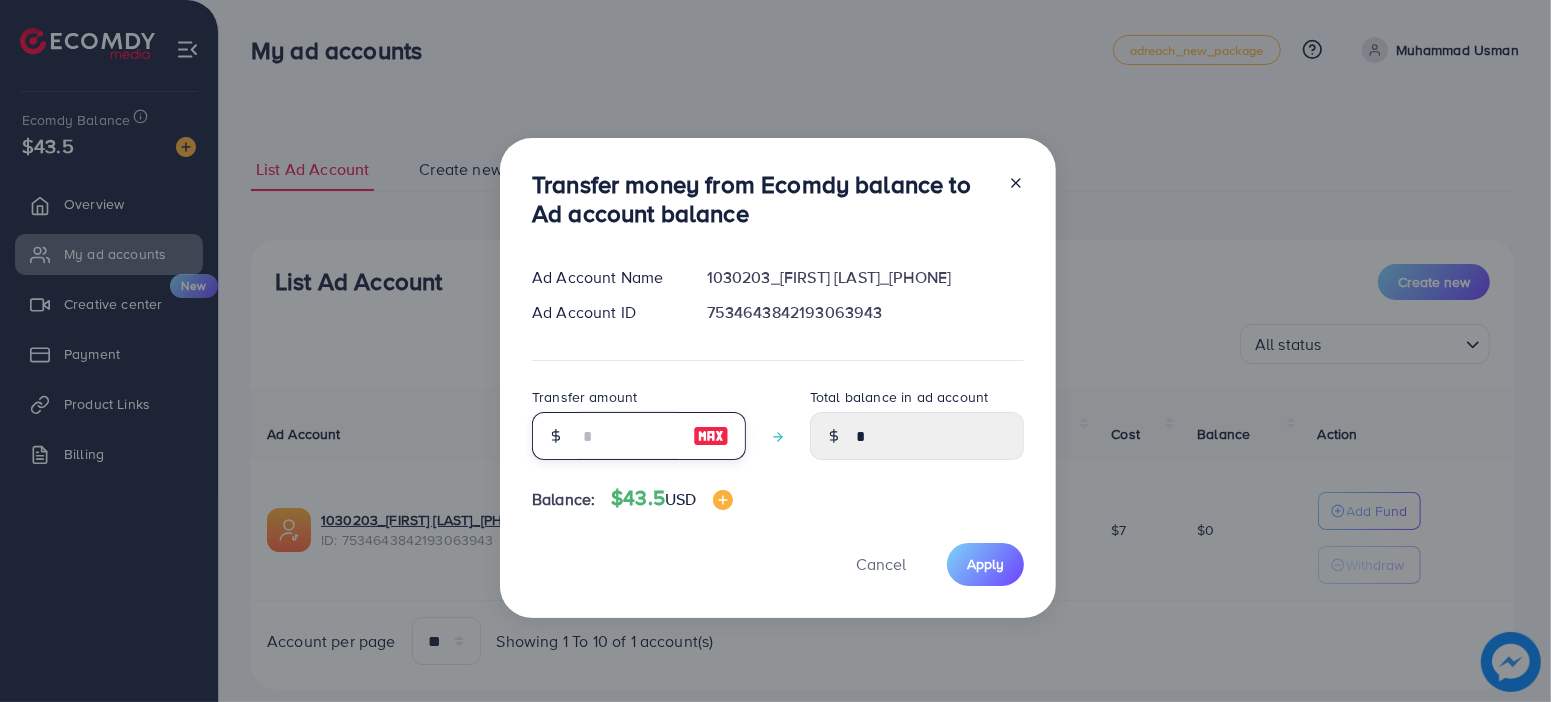 click at bounding box center [628, 436] 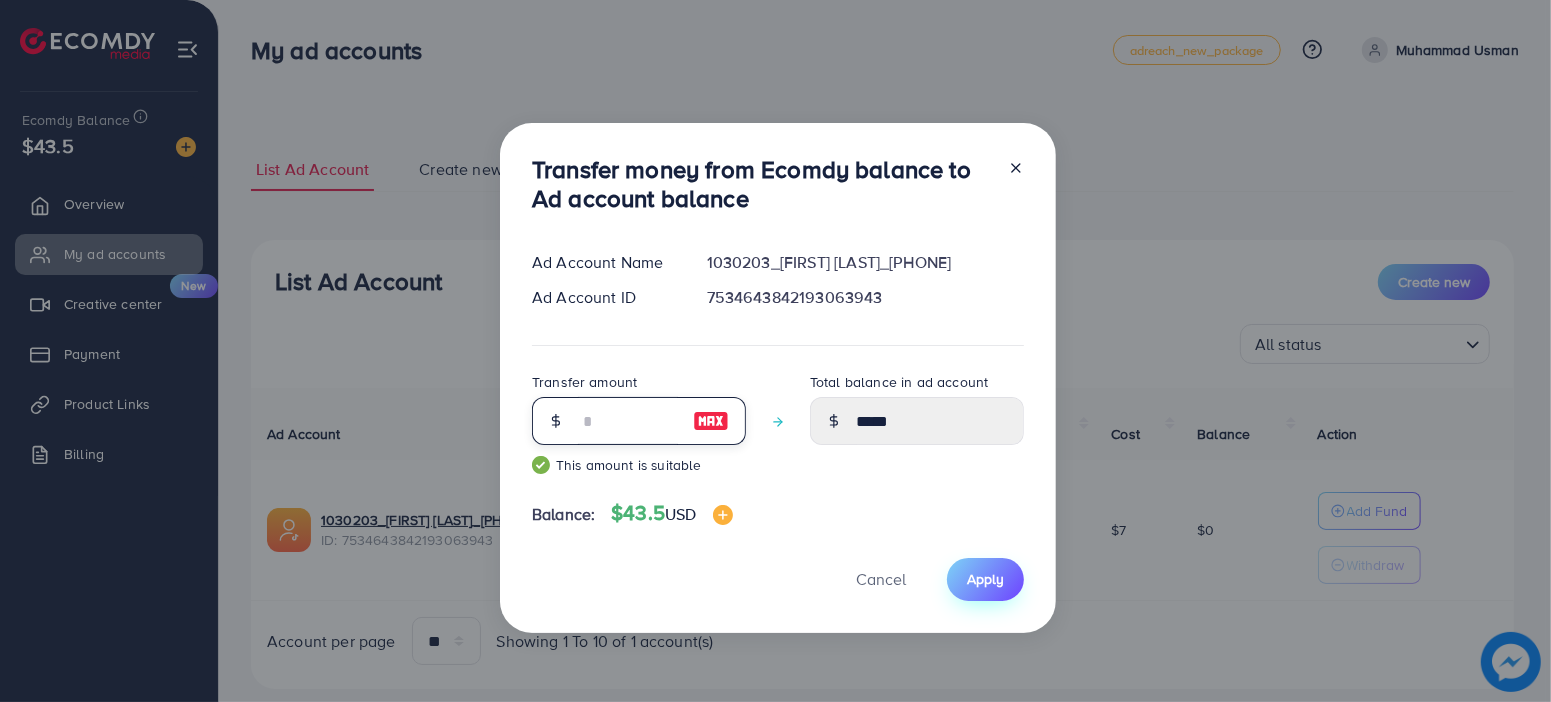 type on "**" 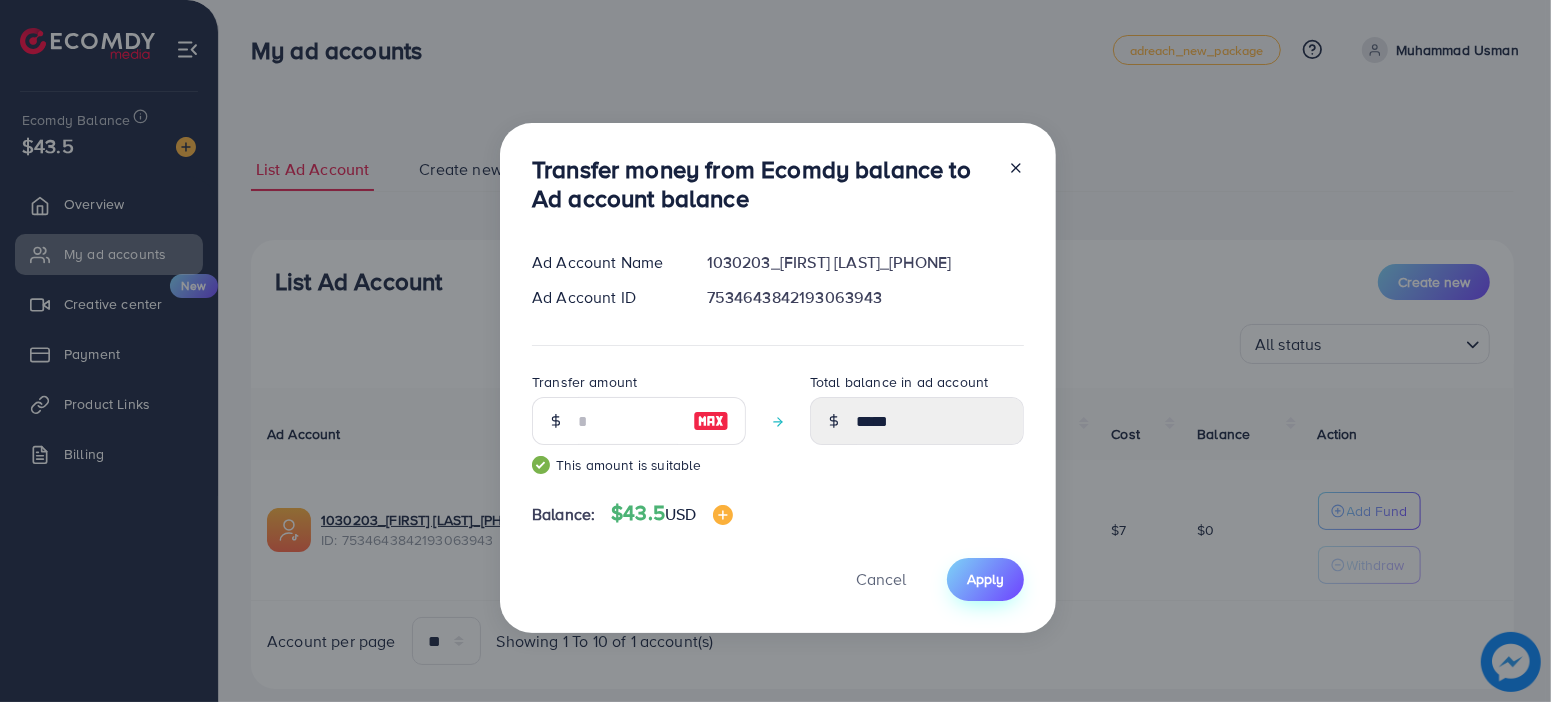 click on "Apply" at bounding box center [985, 579] 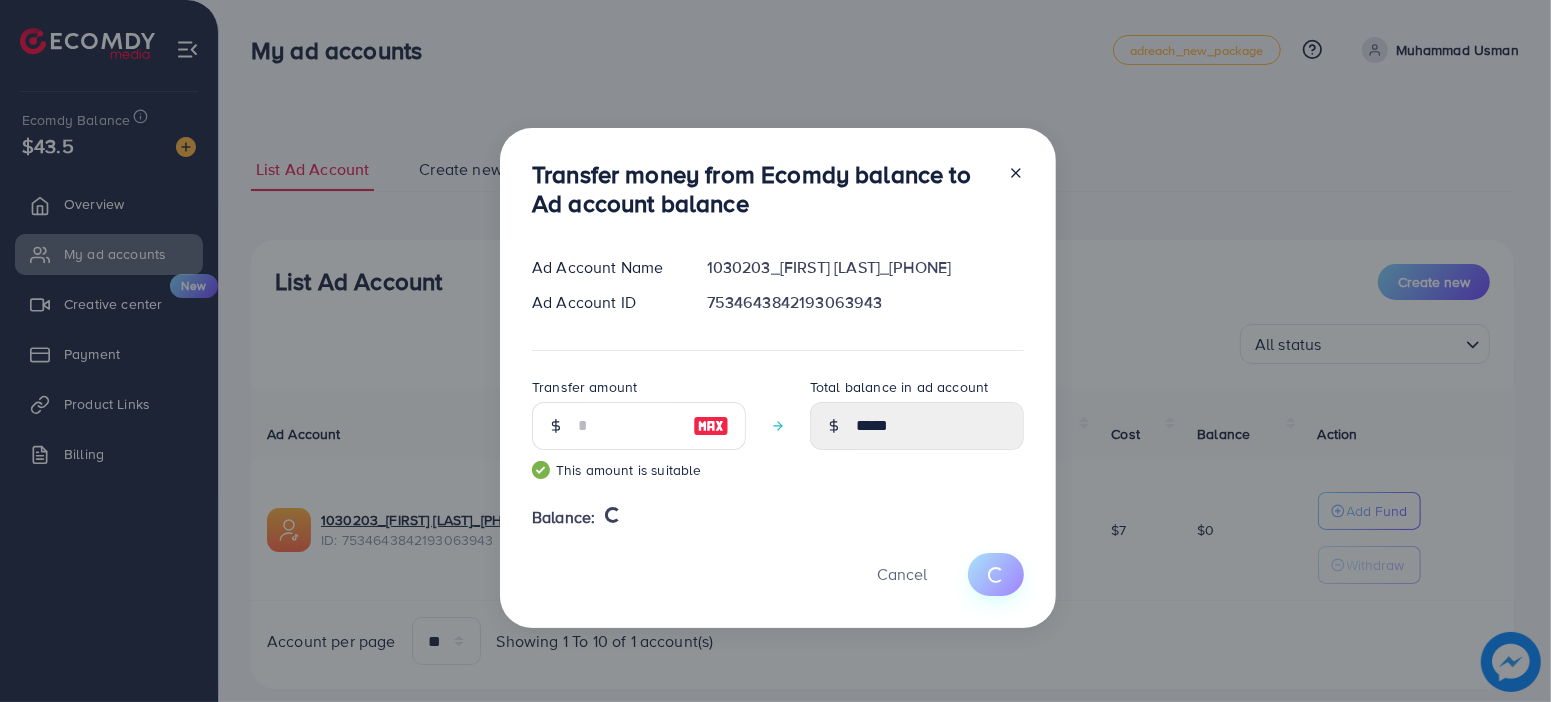 type 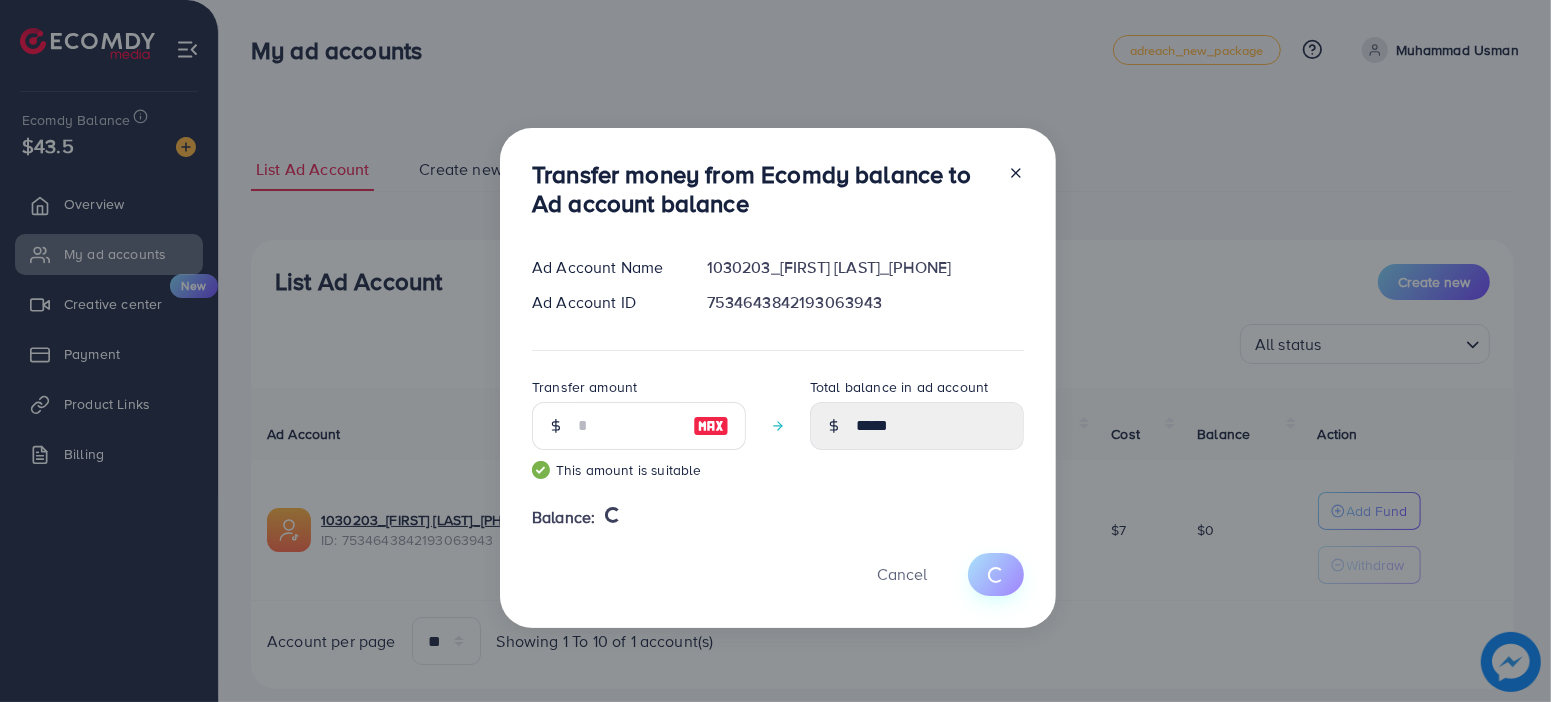 type on "*" 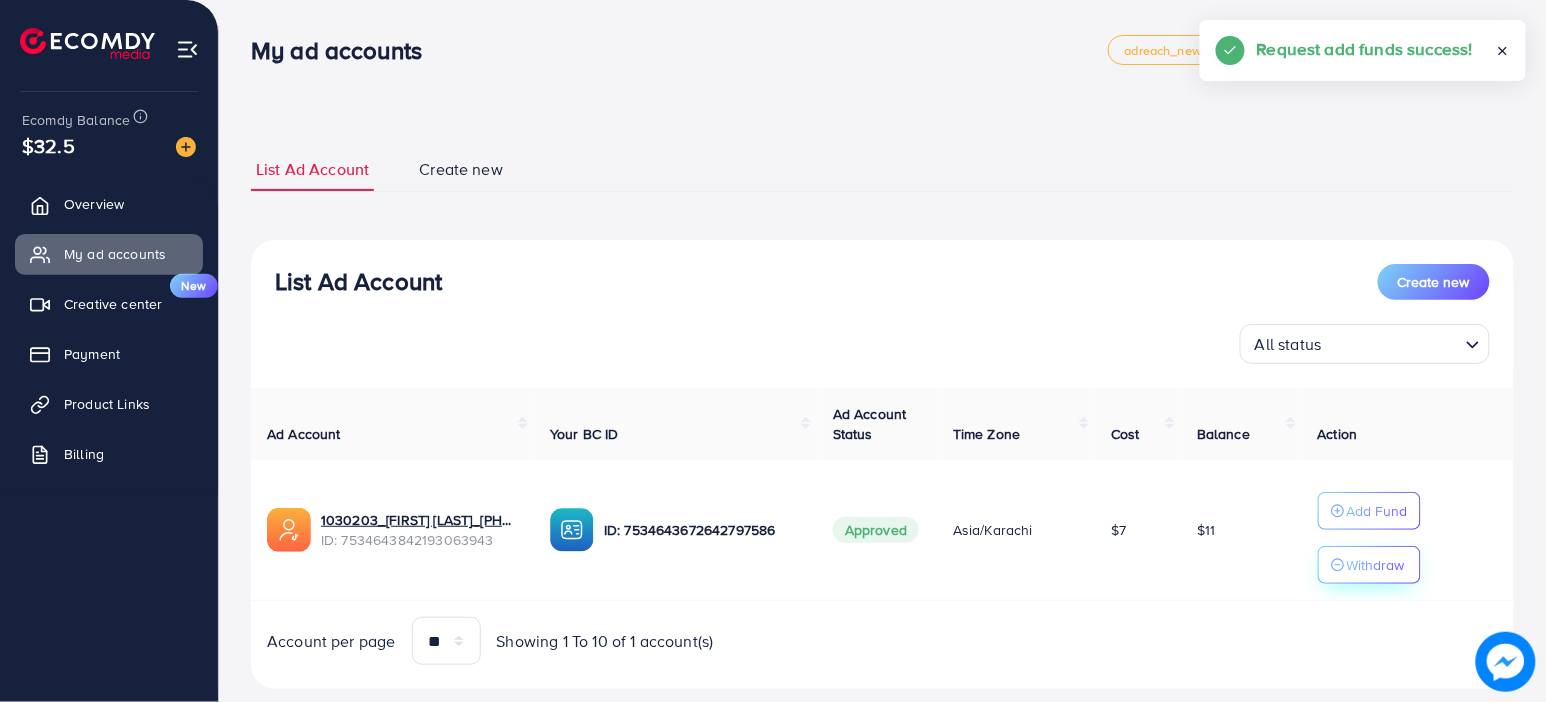 click on "Withdraw" at bounding box center [1376, 565] 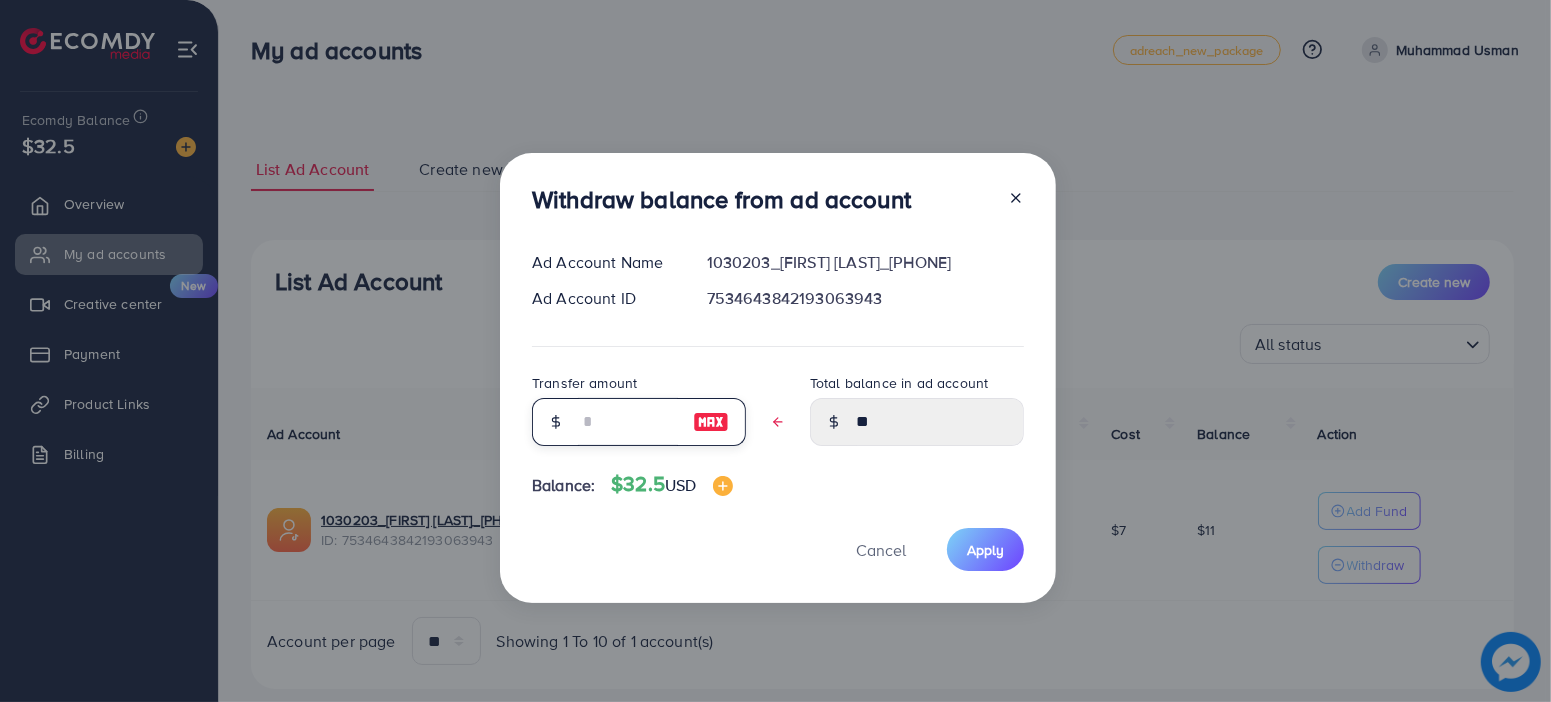 click at bounding box center (628, 422) 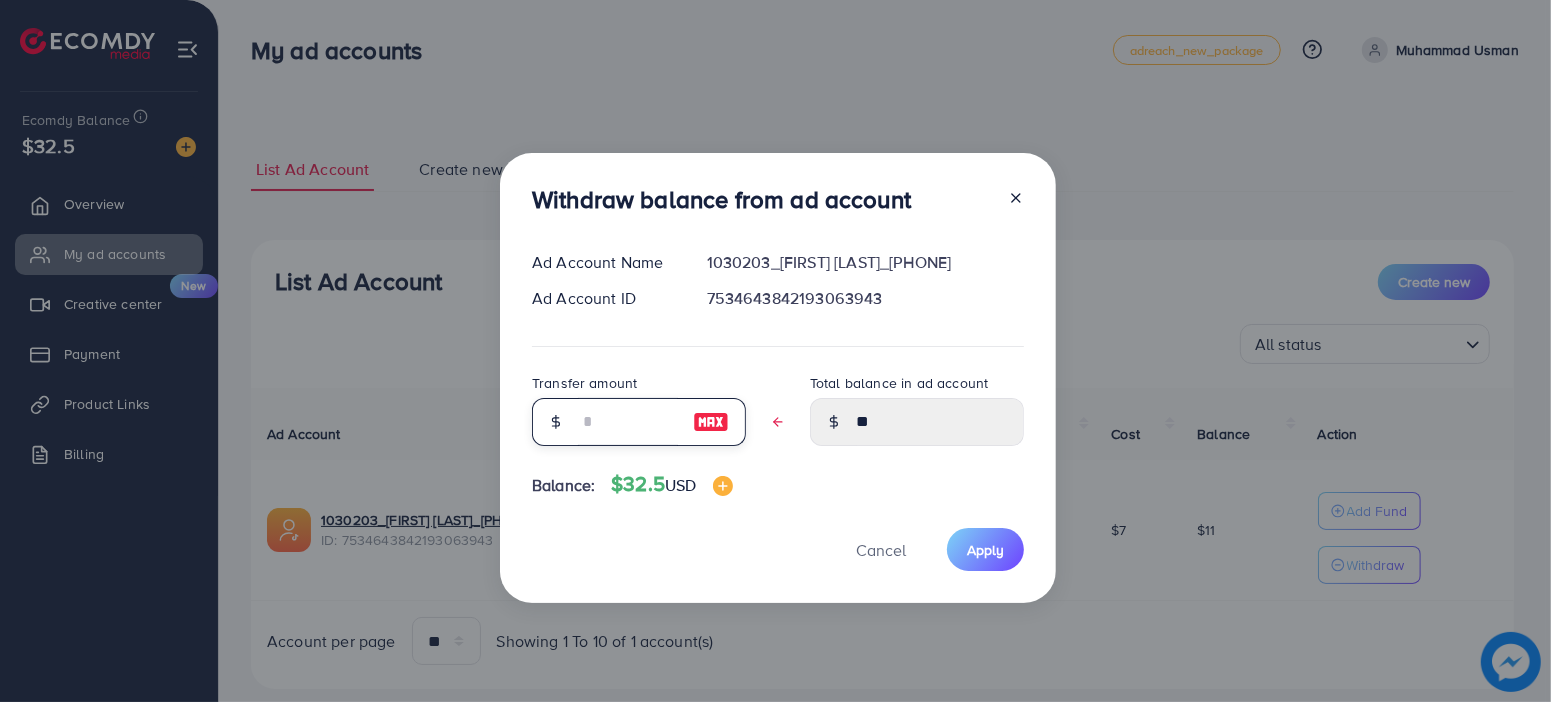 type on "*" 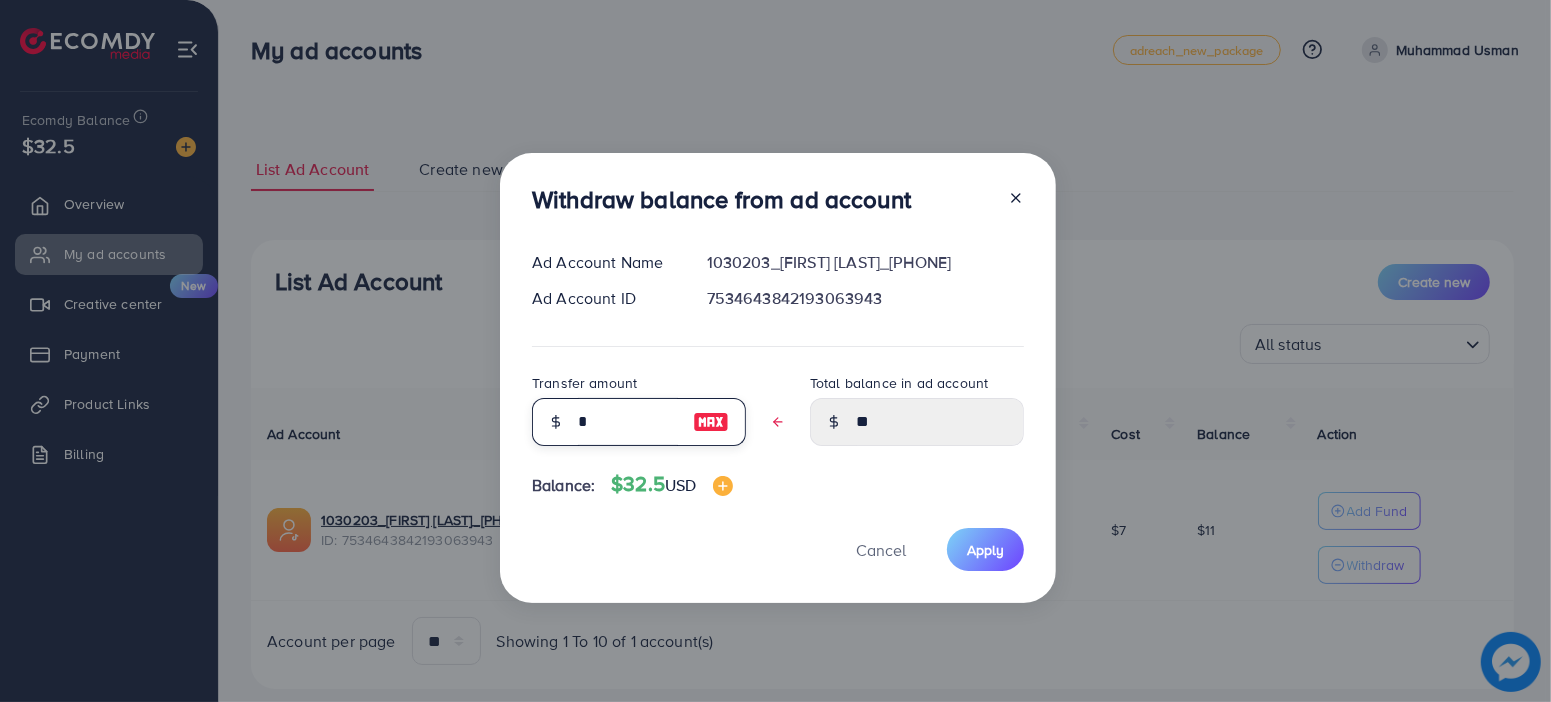 type on "*****" 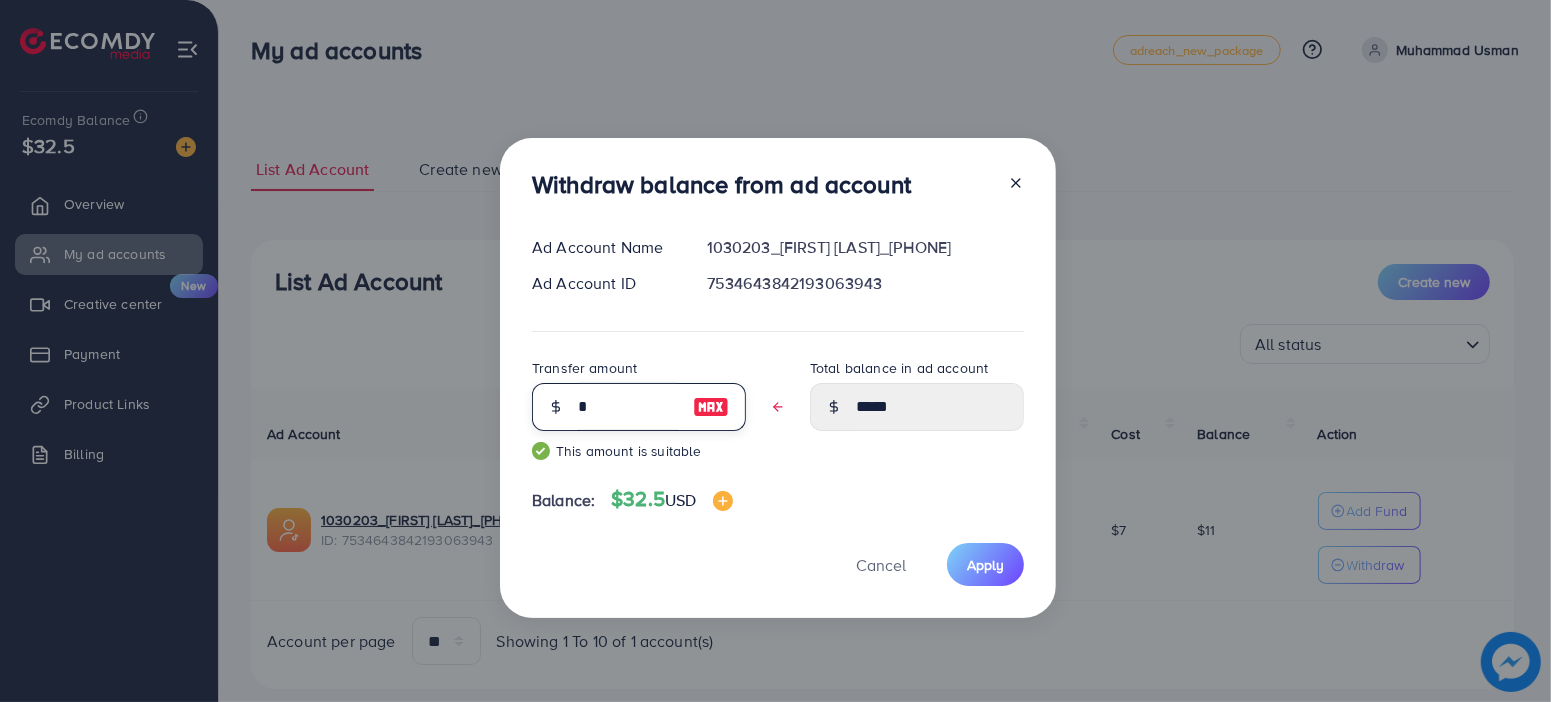 type on "**" 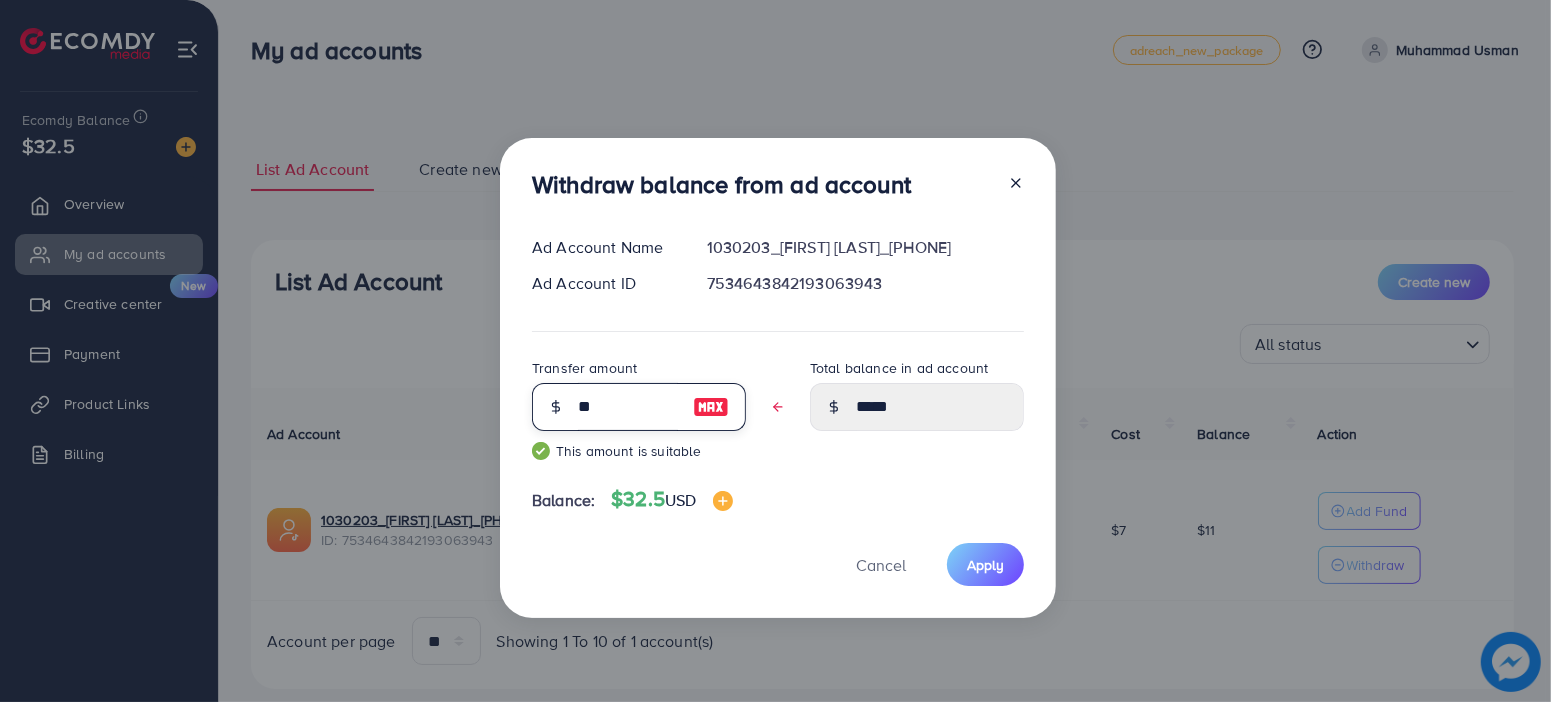 type on "****" 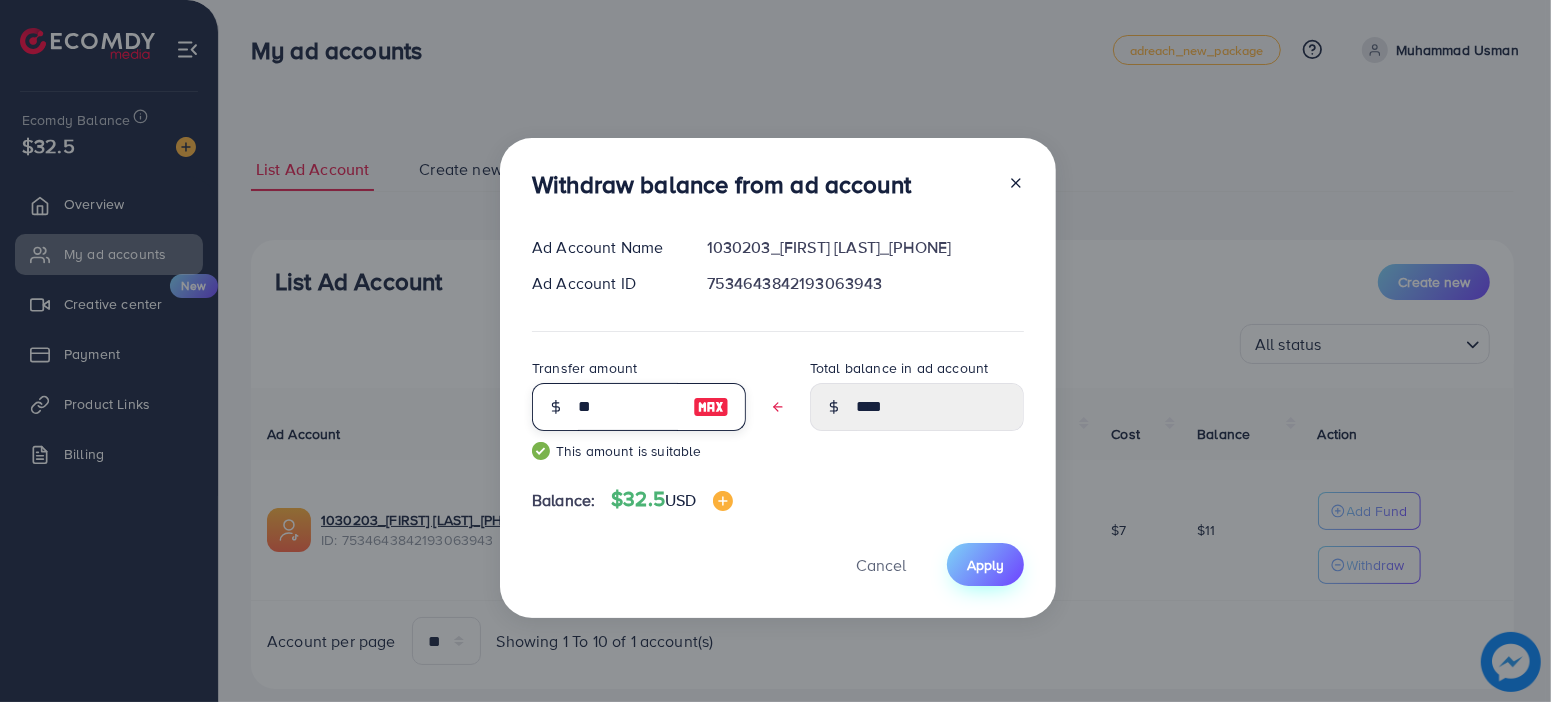 type on "**" 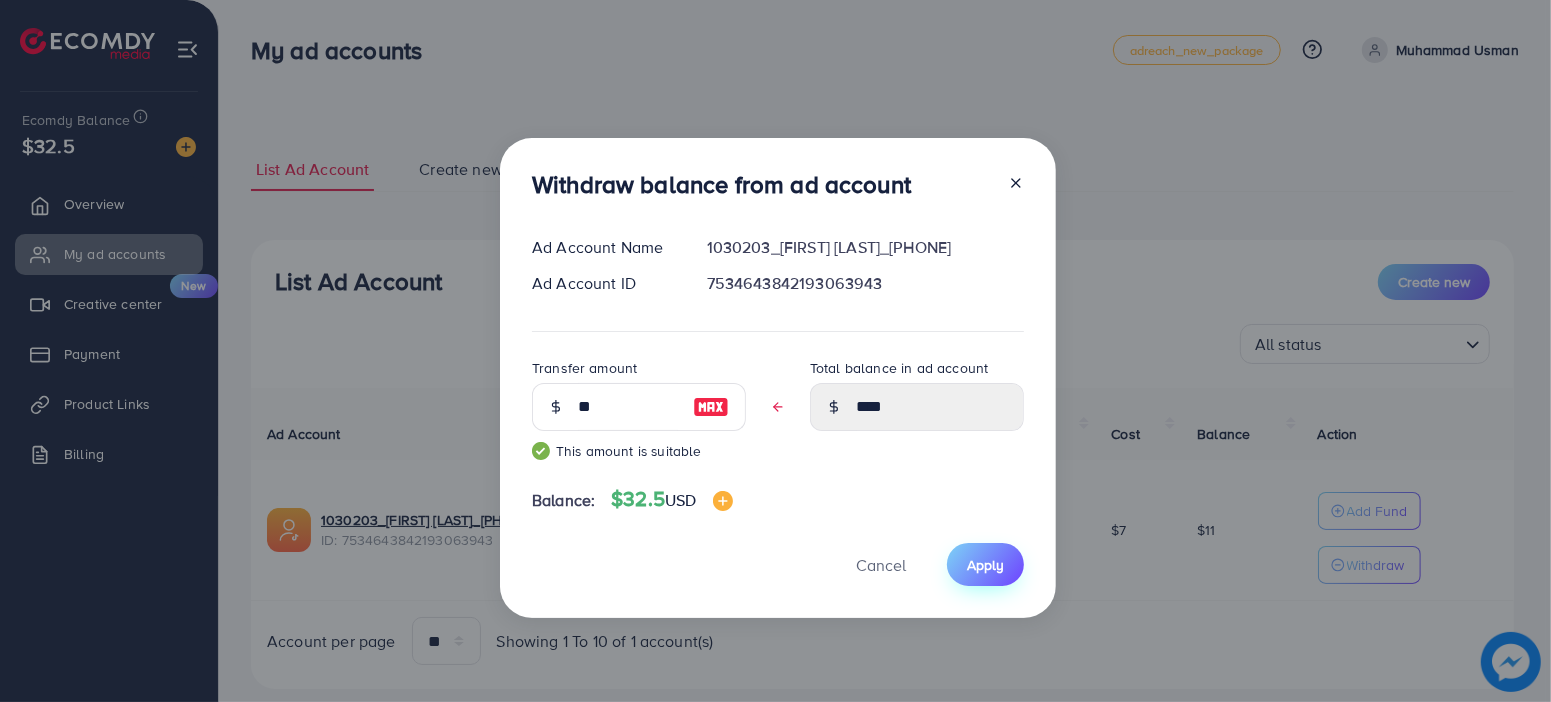 click on "Apply" at bounding box center (985, 565) 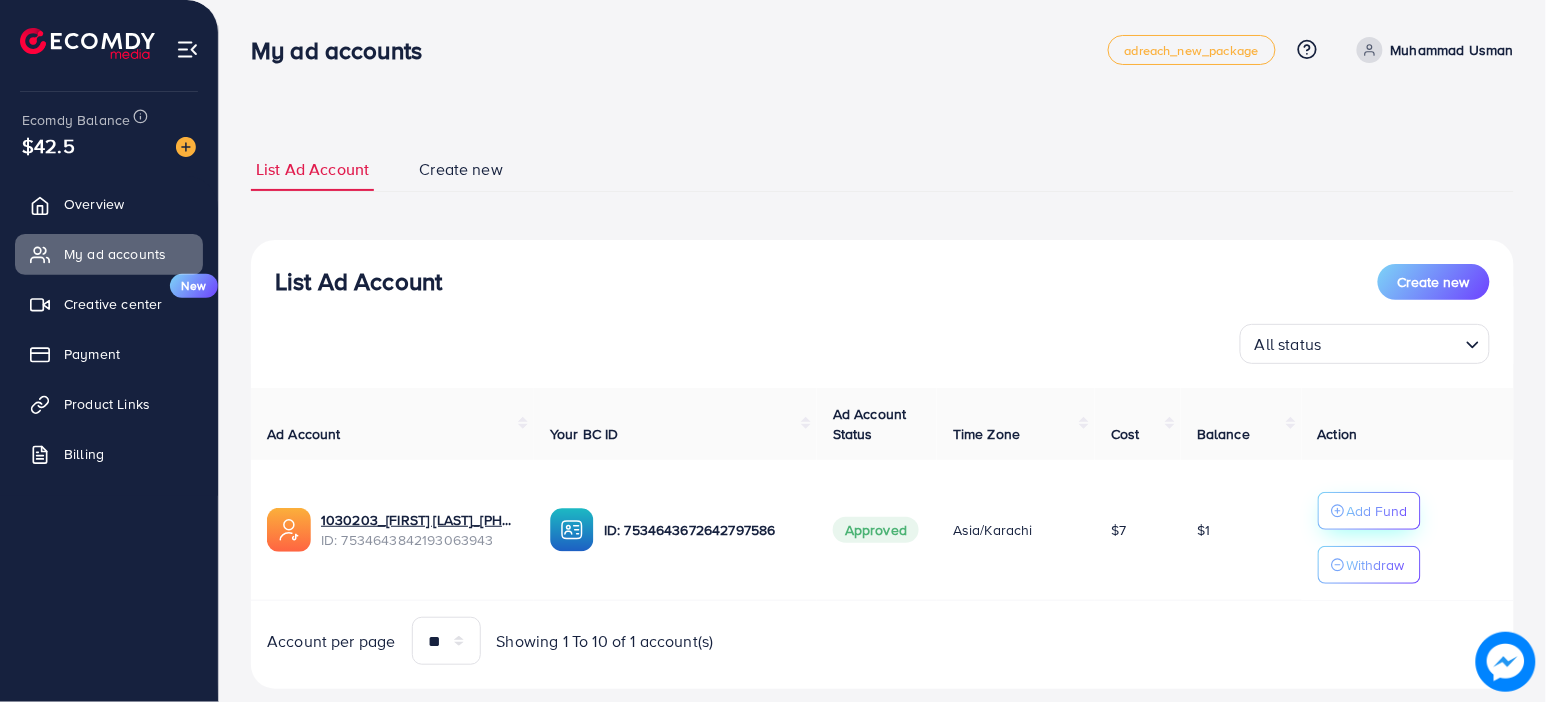 click 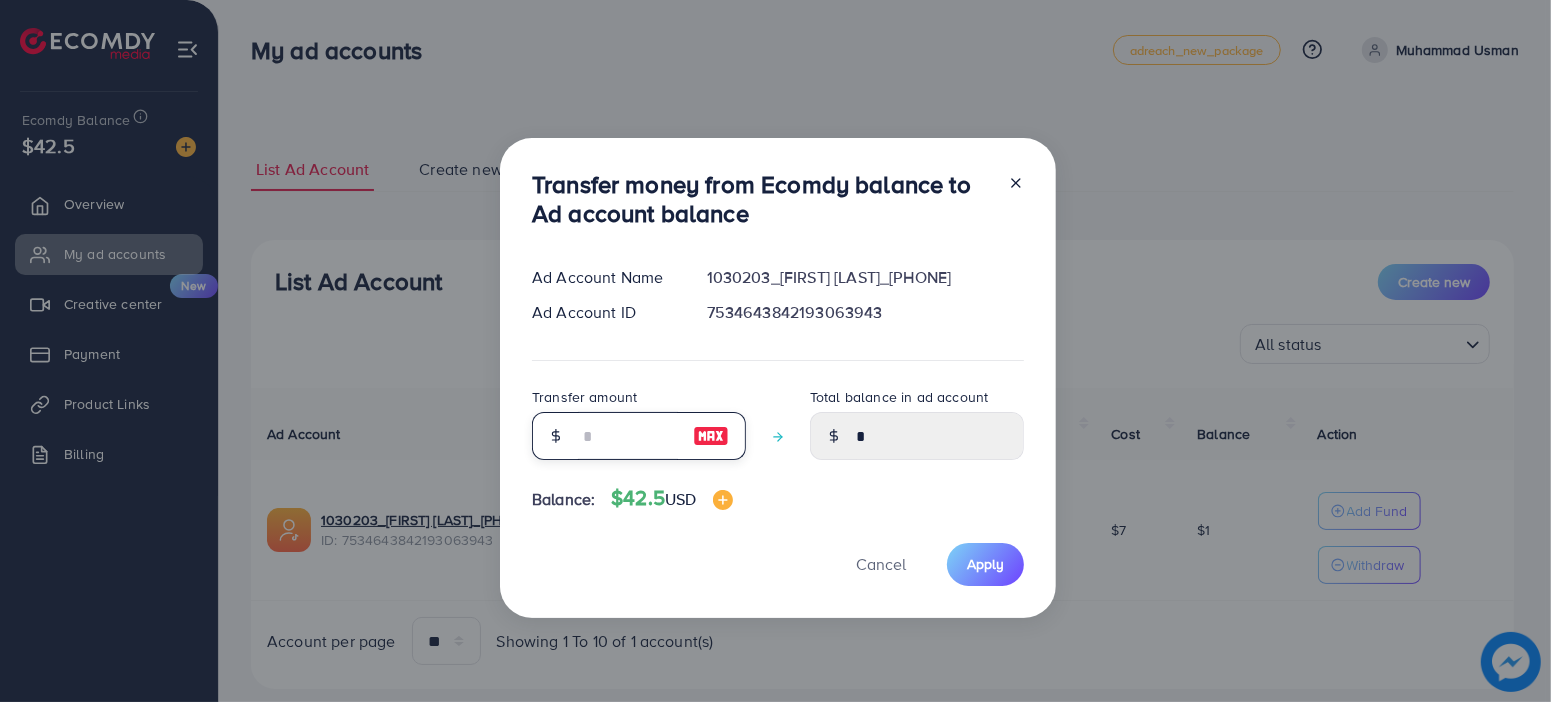 click at bounding box center (628, 436) 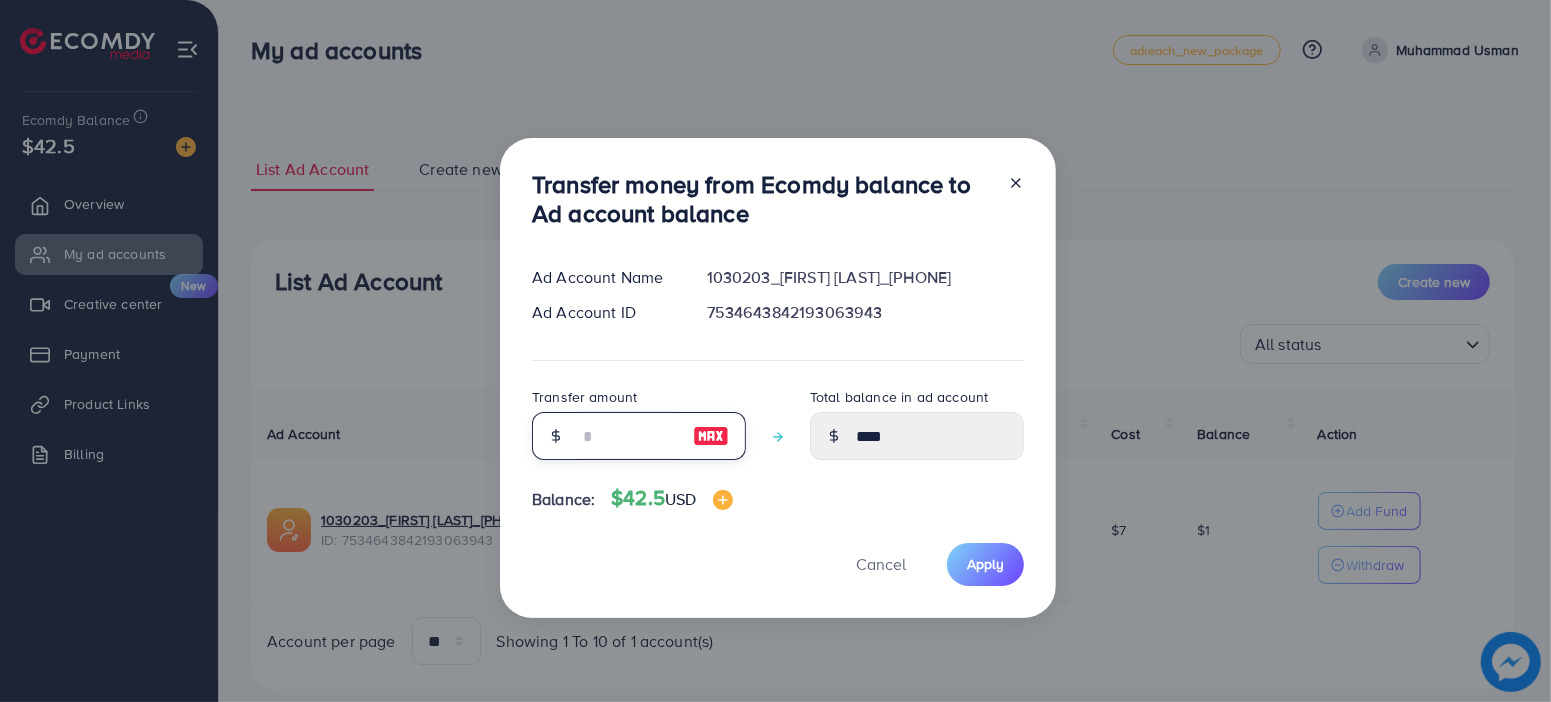 type on "*****" 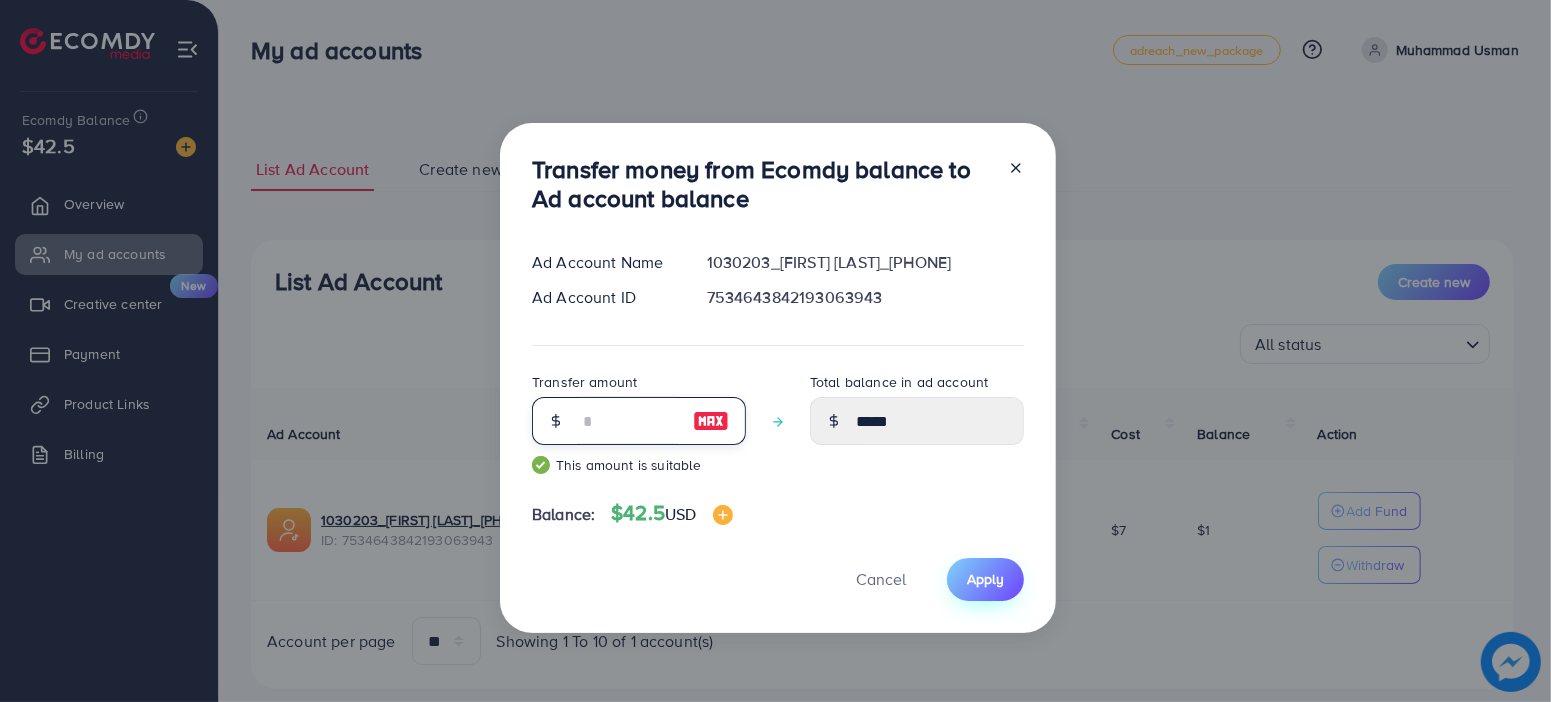 type on "**" 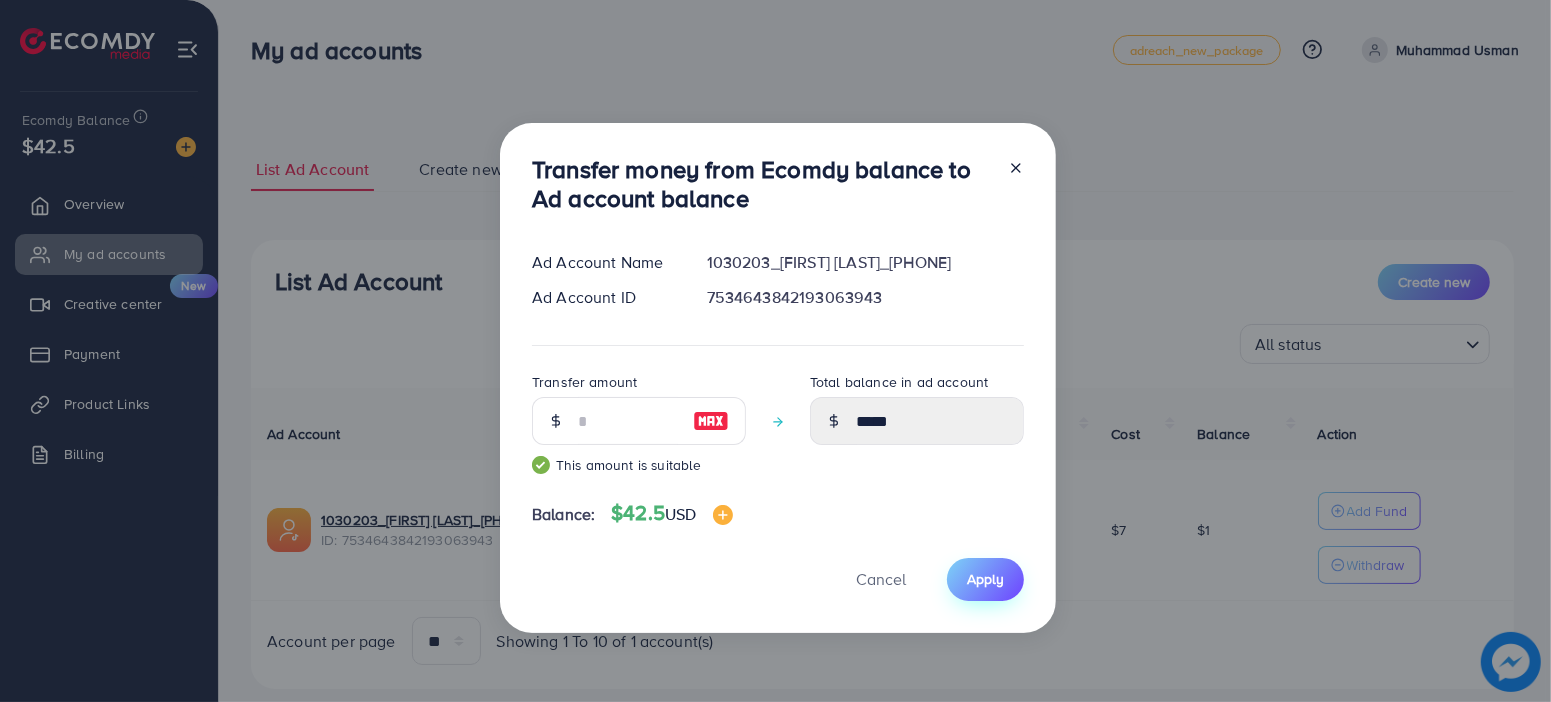 click on "Apply" at bounding box center [985, 579] 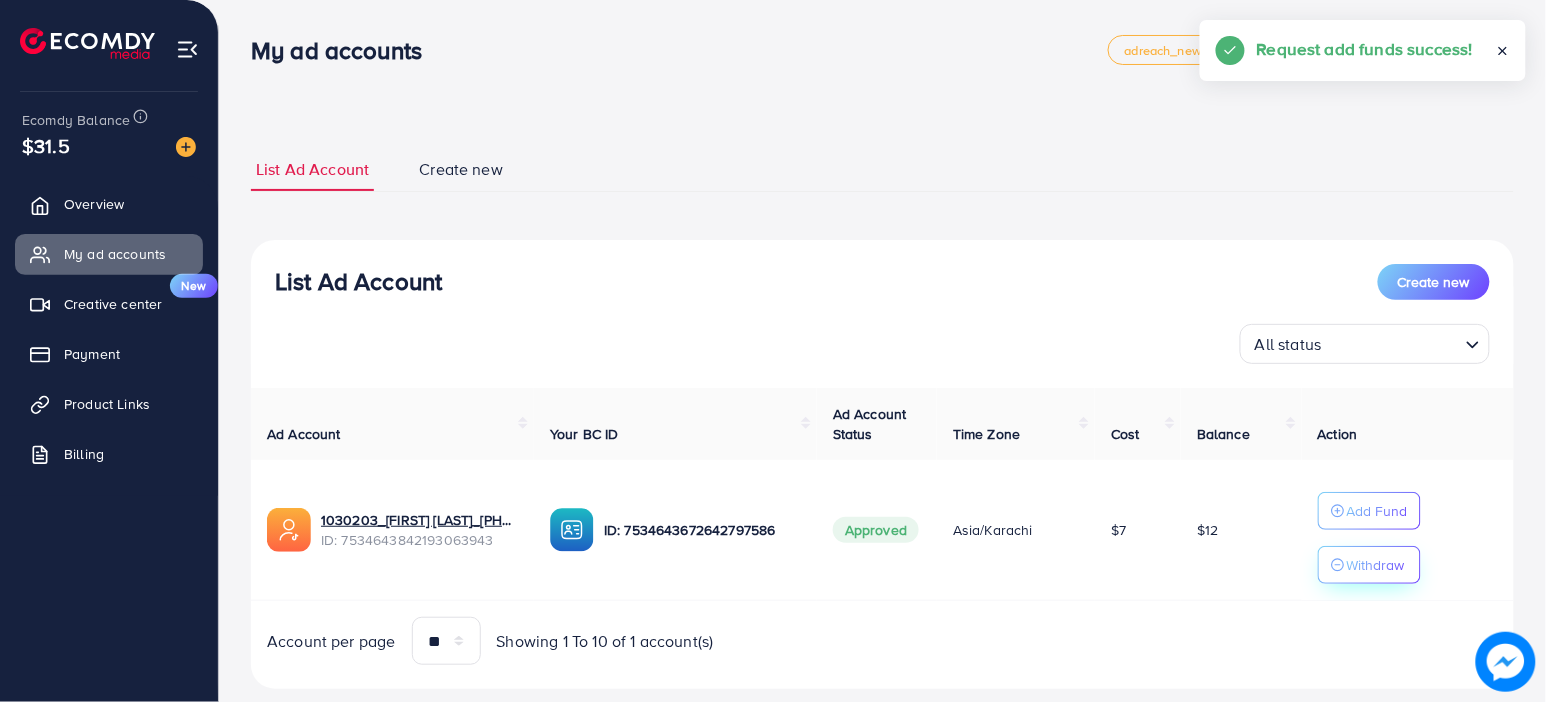 click on "Withdraw" at bounding box center (1376, 565) 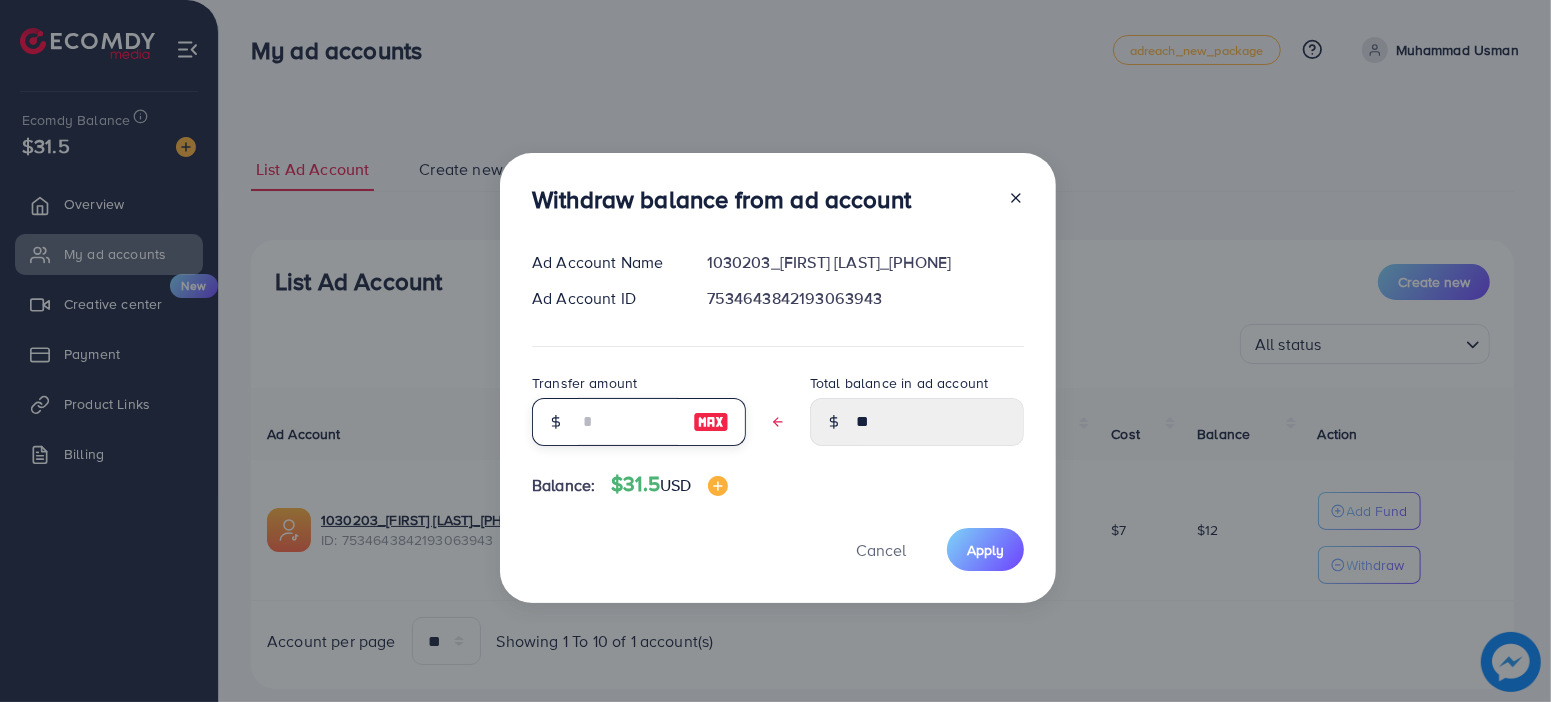 click at bounding box center [628, 422] 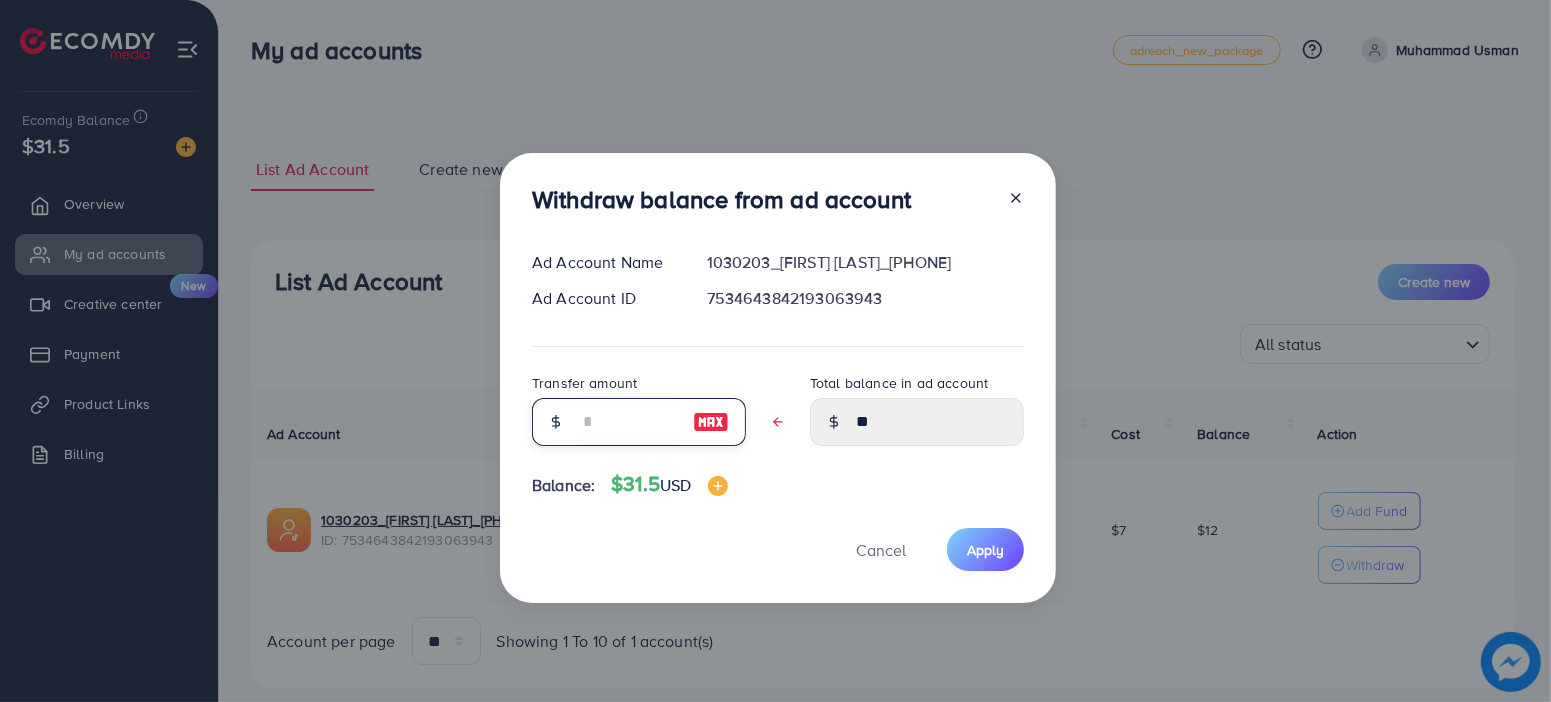 type on "*" 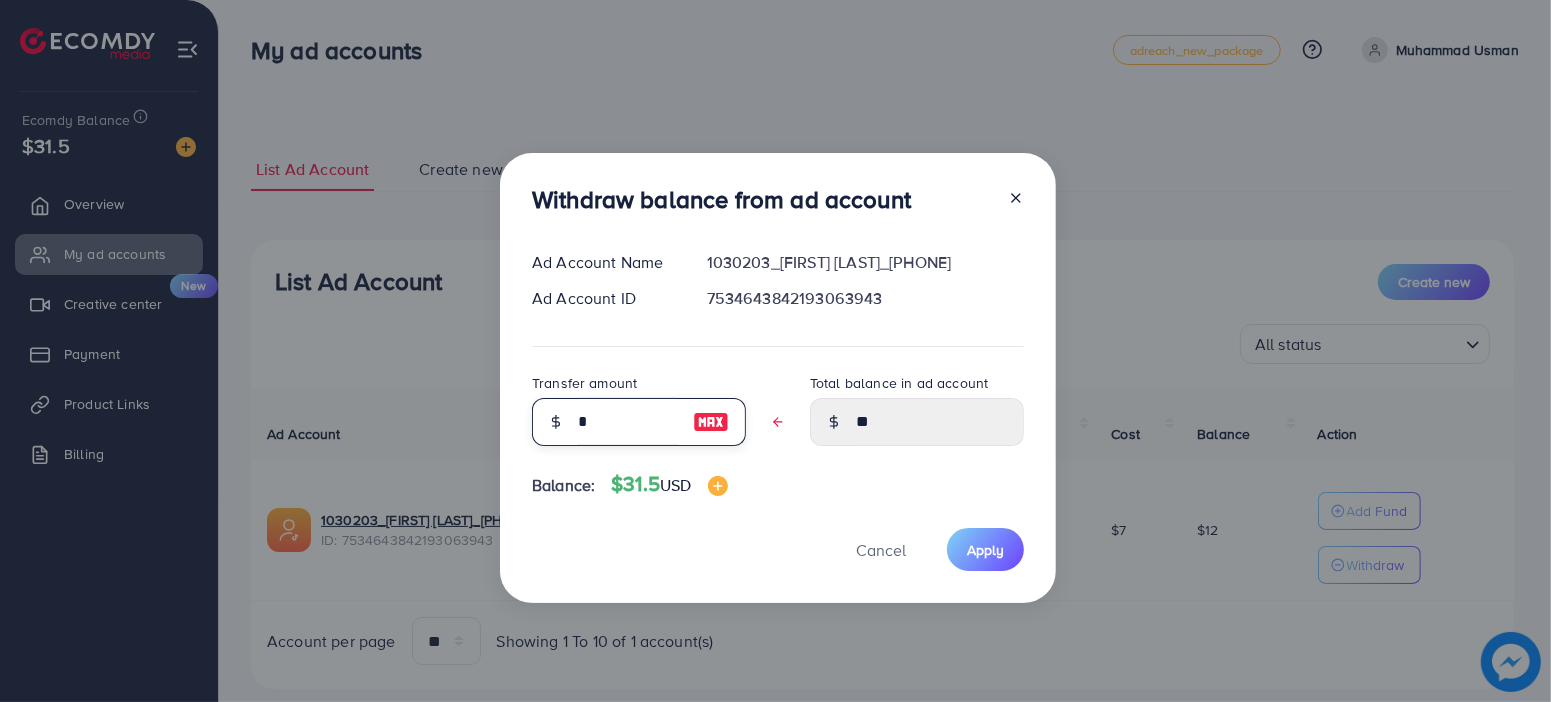 type on "*****" 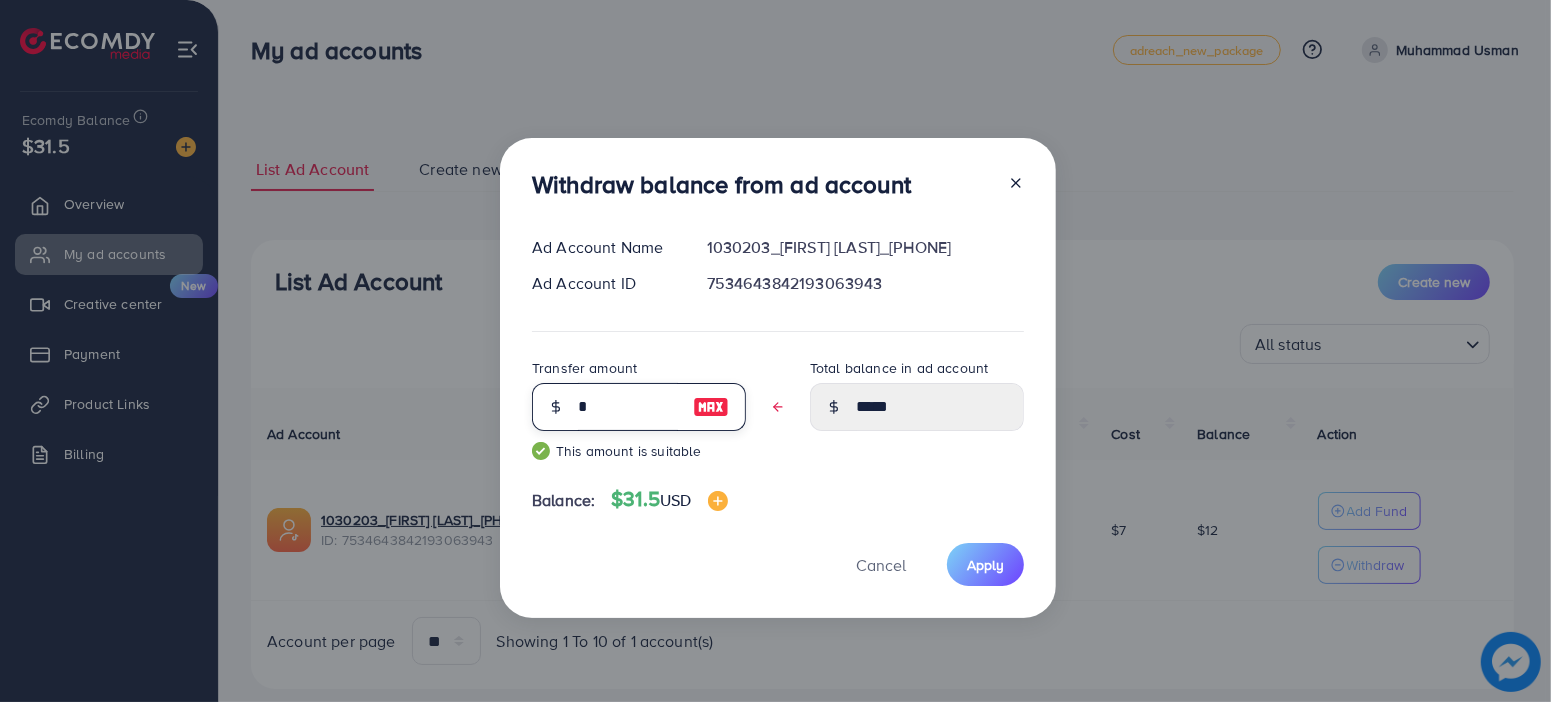 type on "**" 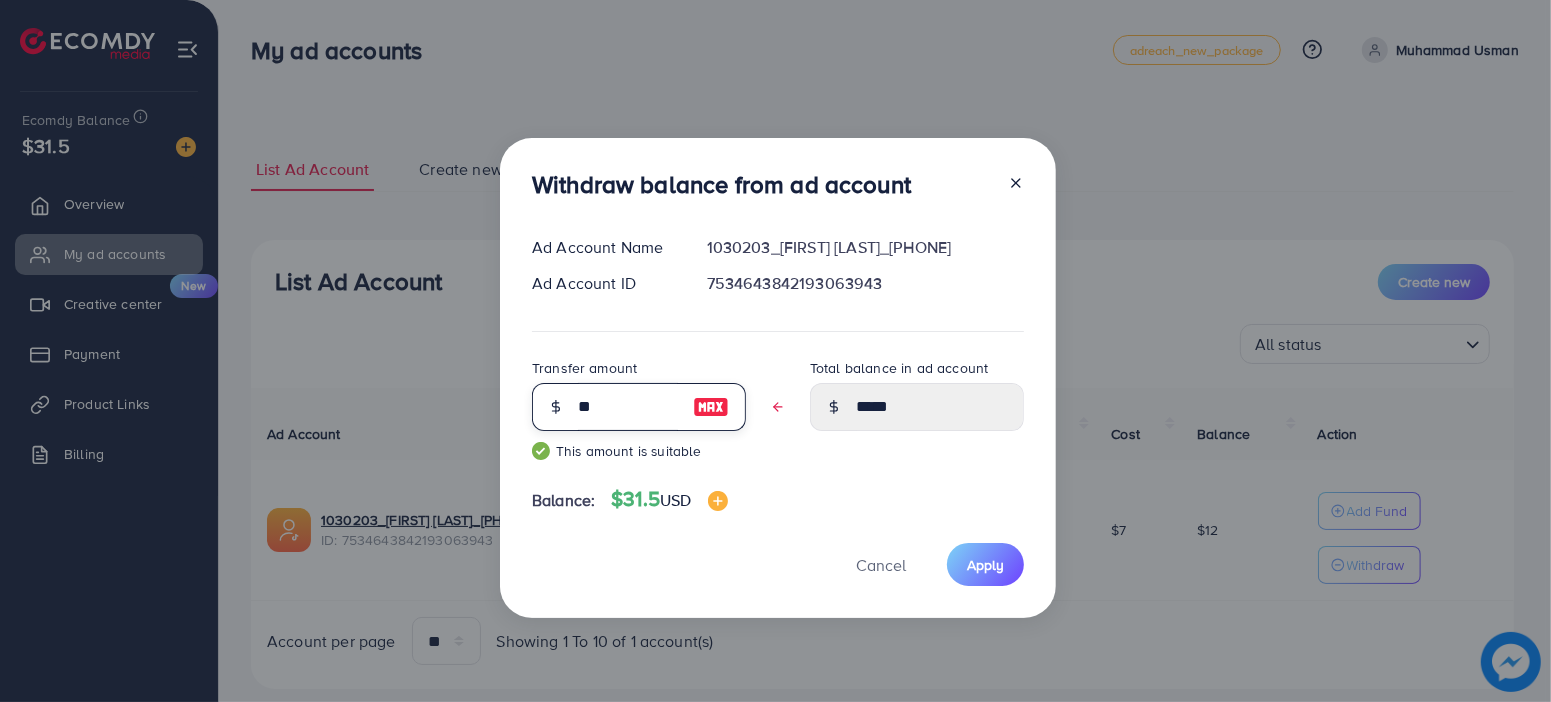 type on "****" 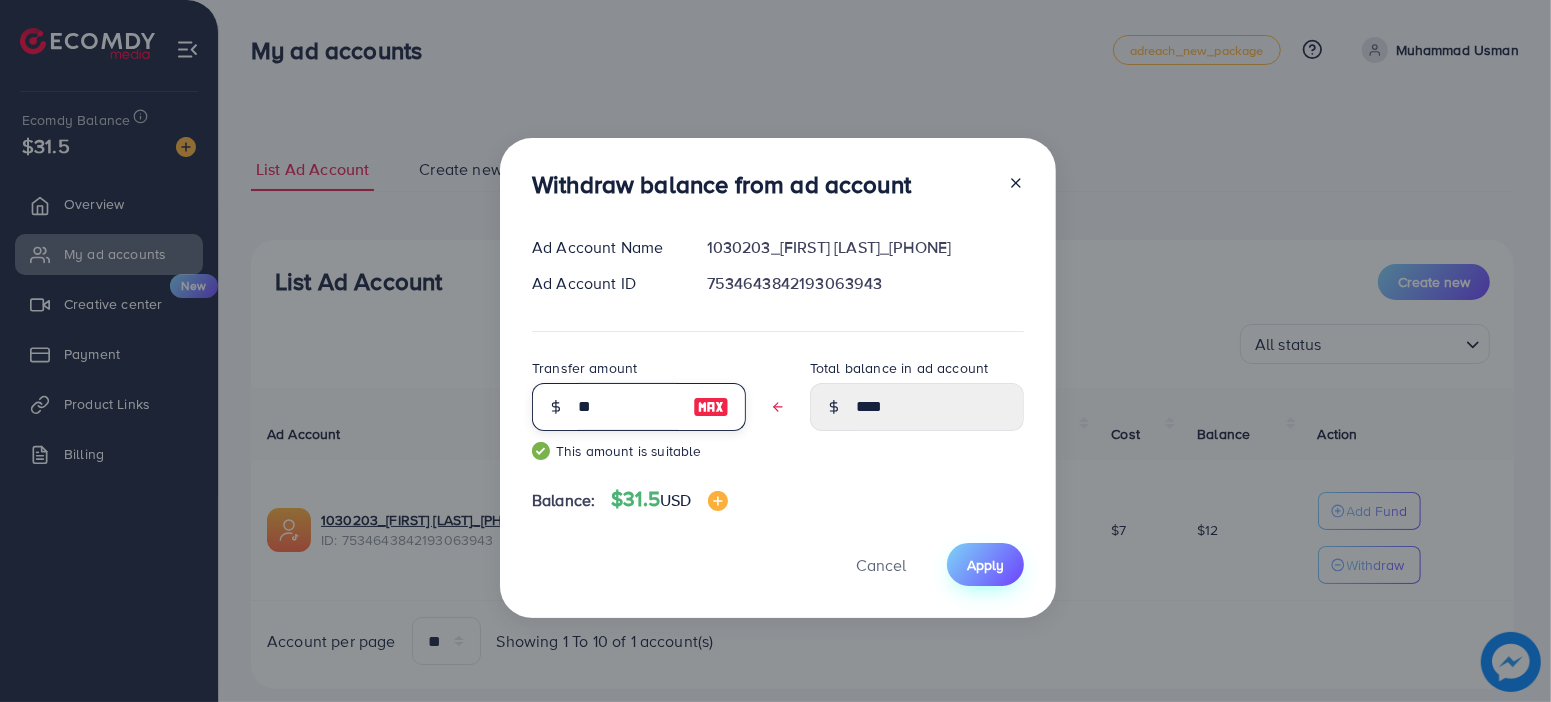 type on "**" 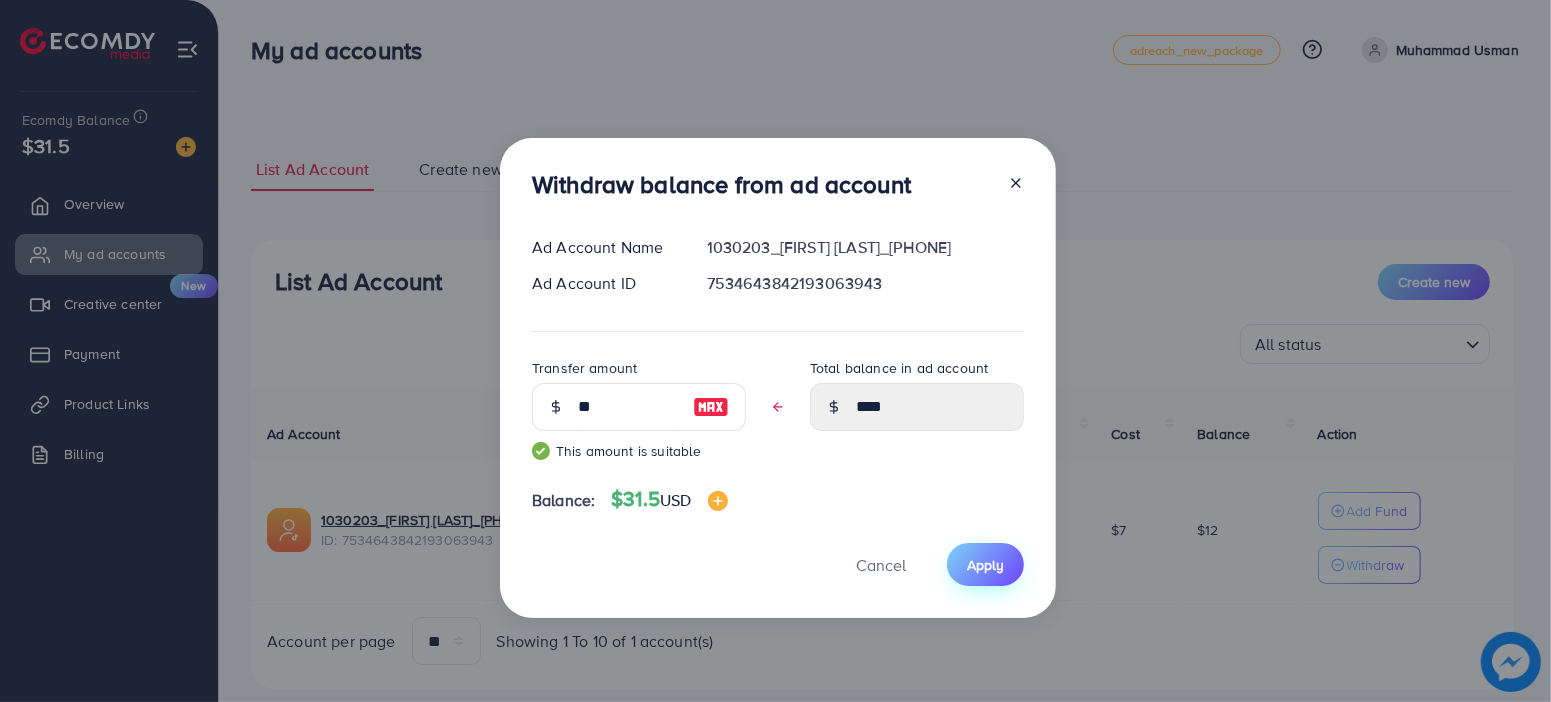 click on "Apply" at bounding box center [985, 565] 